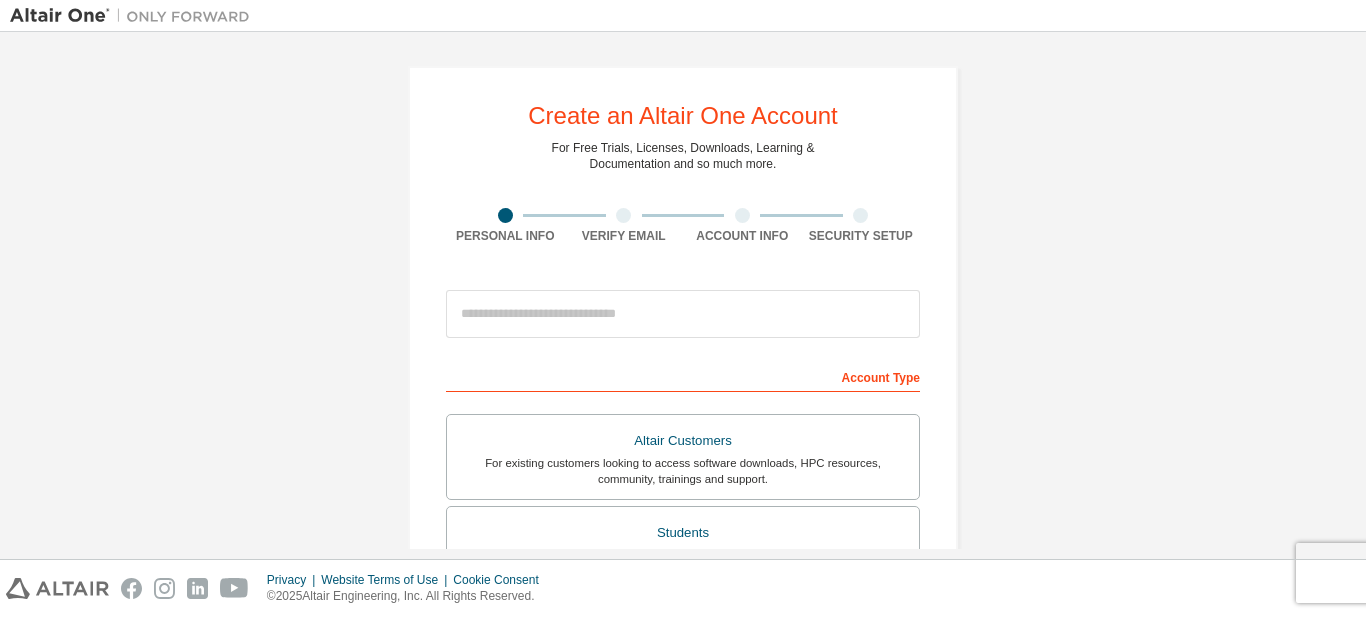 scroll, scrollTop: 0, scrollLeft: 0, axis: both 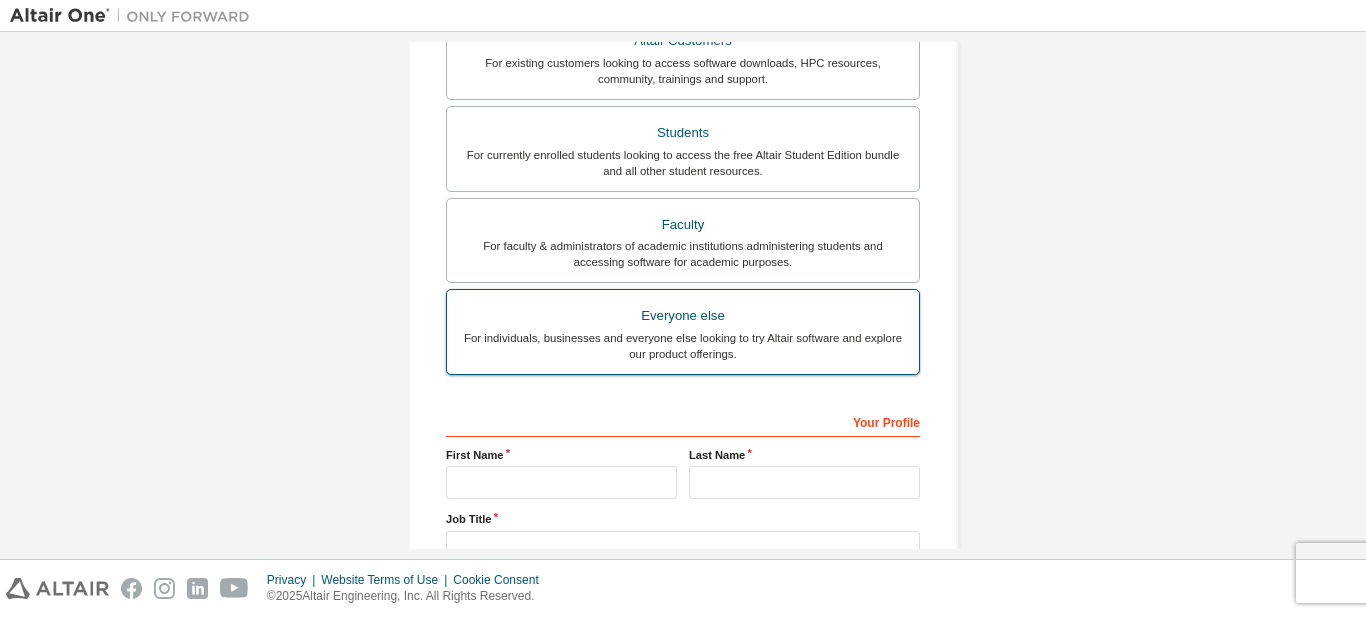 click on "For individuals, businesses and everyone else looking to try Altair software and explore our product offerings." at bounding box center (683, 346) 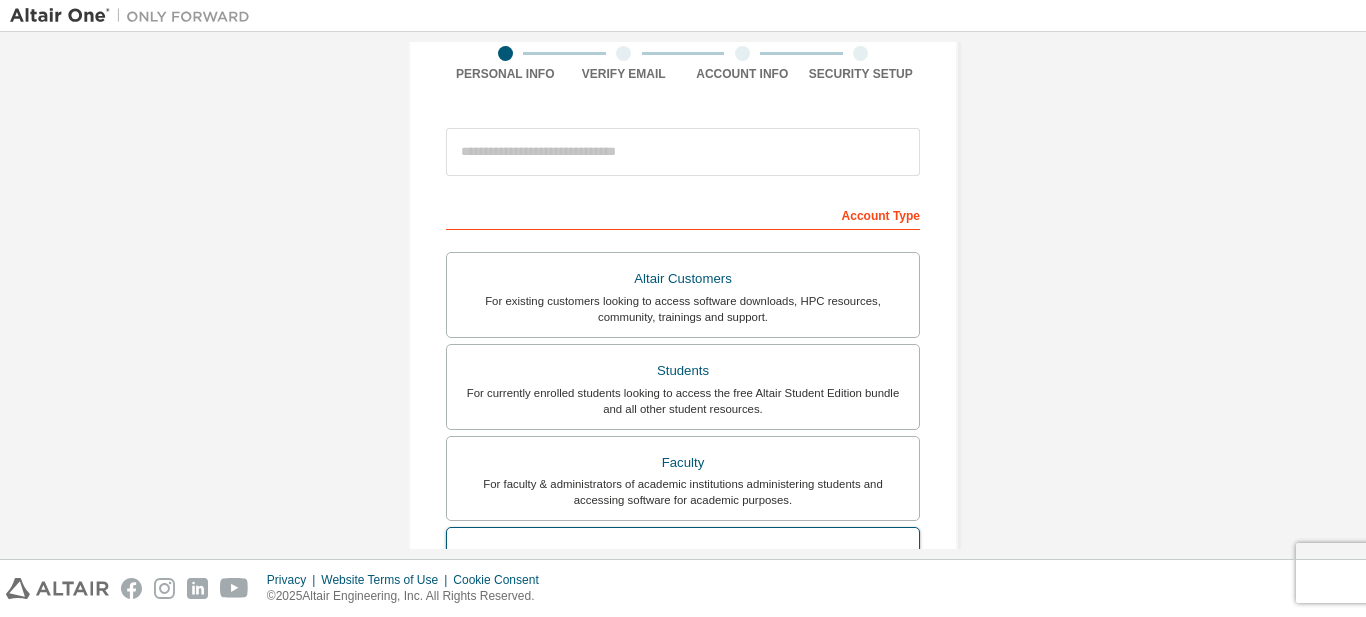 scroll, scrollTop: 100, scrollLeft: 0, axis: vertical 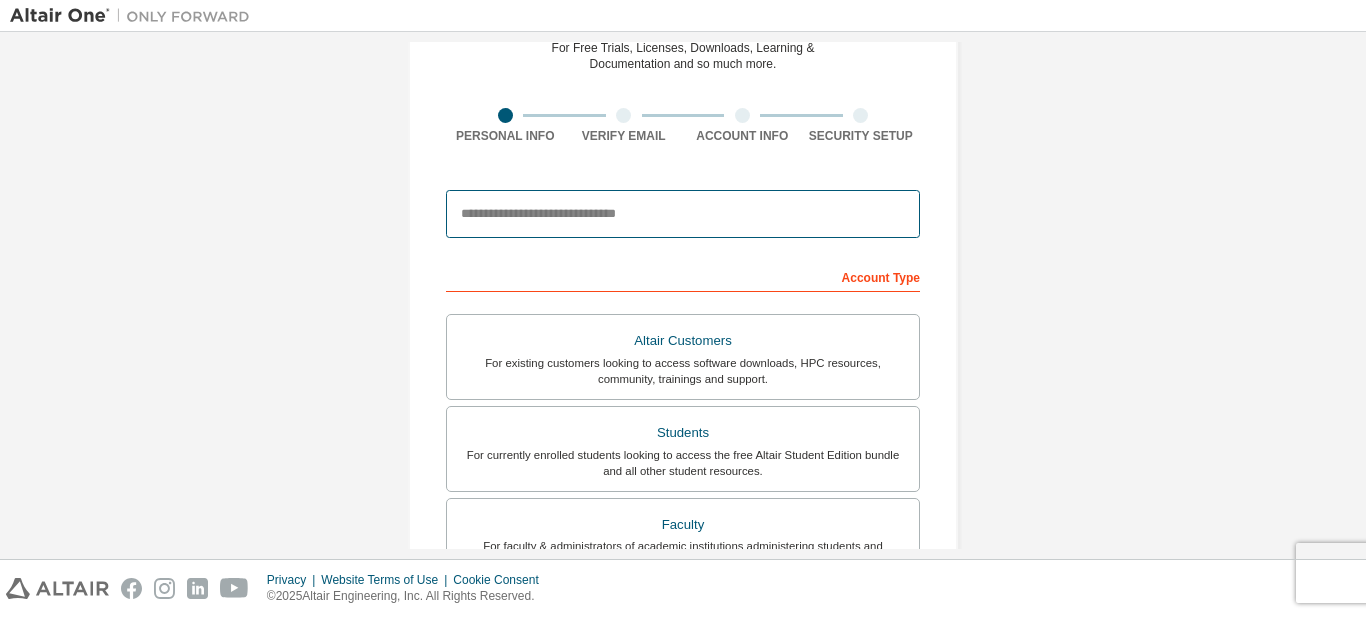 click at bounding box center (683, 214) 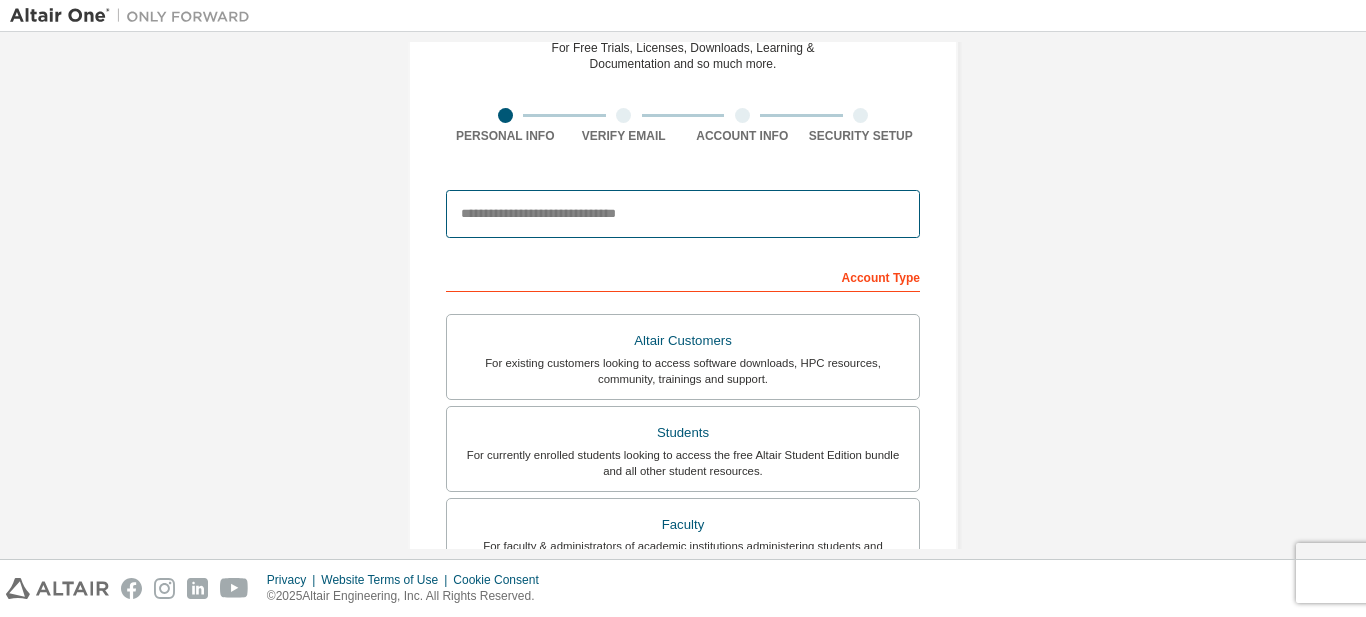 type on "**********" 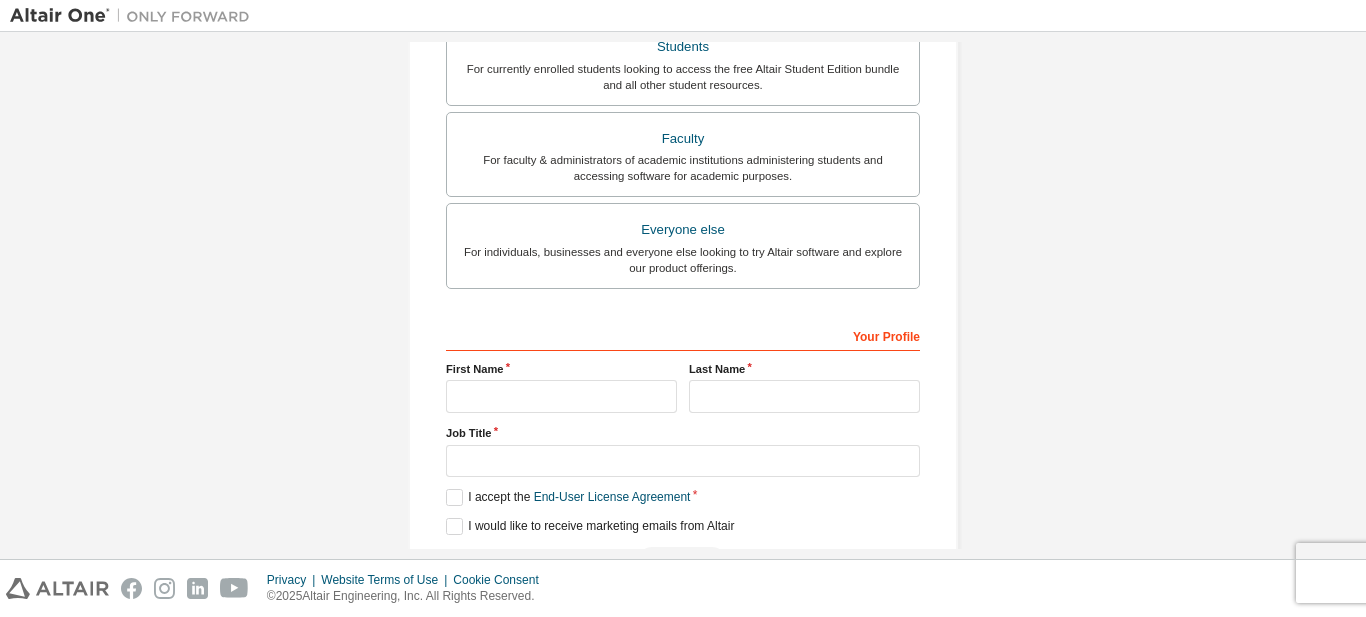 scroll, scrollTop: 500, scrollLeft: 0, axis: vertical 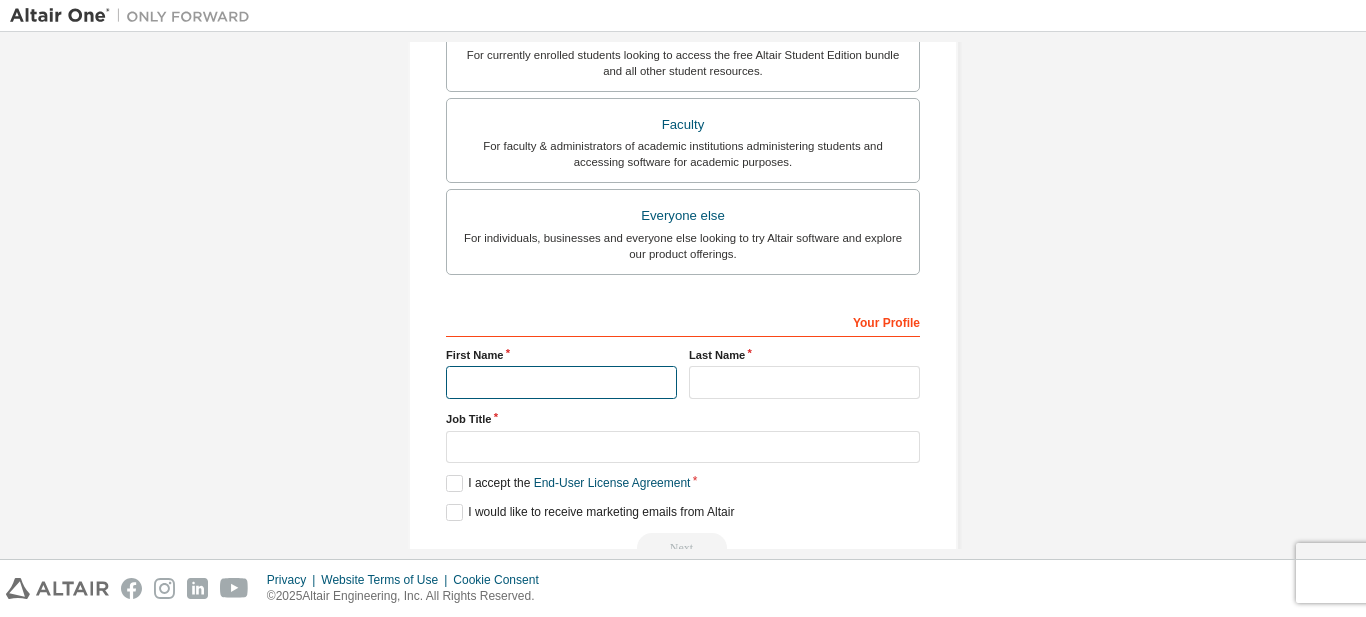 click at bounding box center [561, 382] 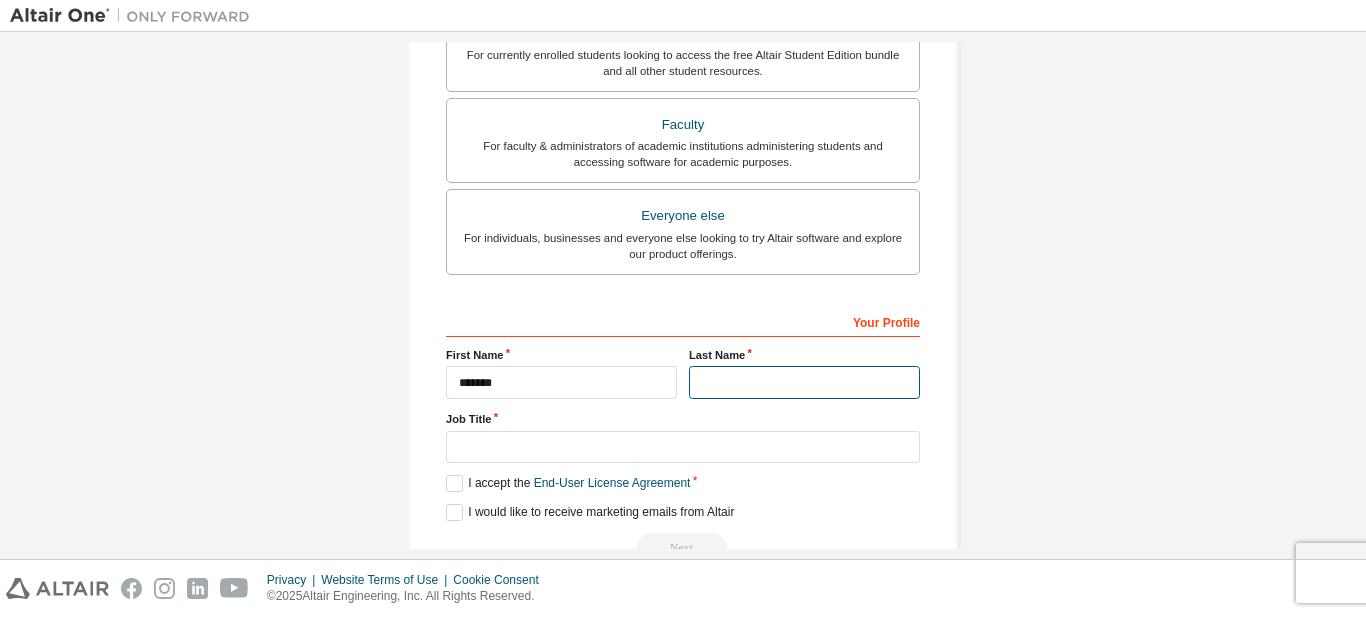click at bounding box center [804, 382] 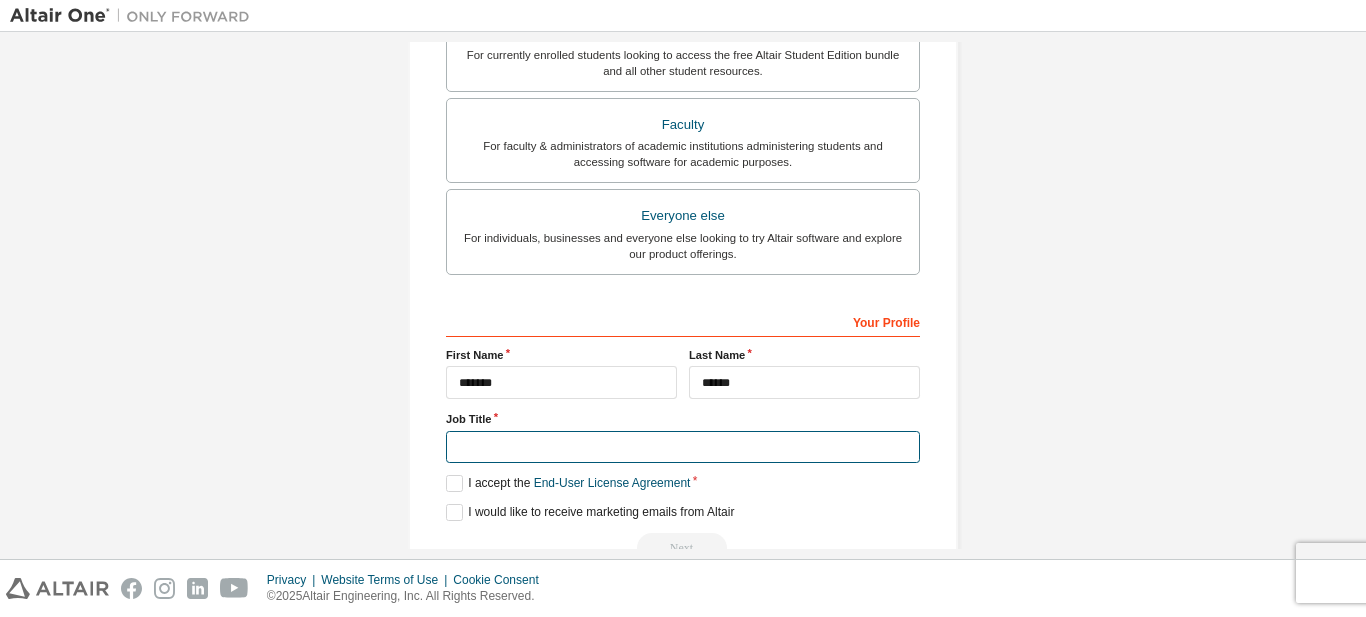 click at bounding box center (683, 447) 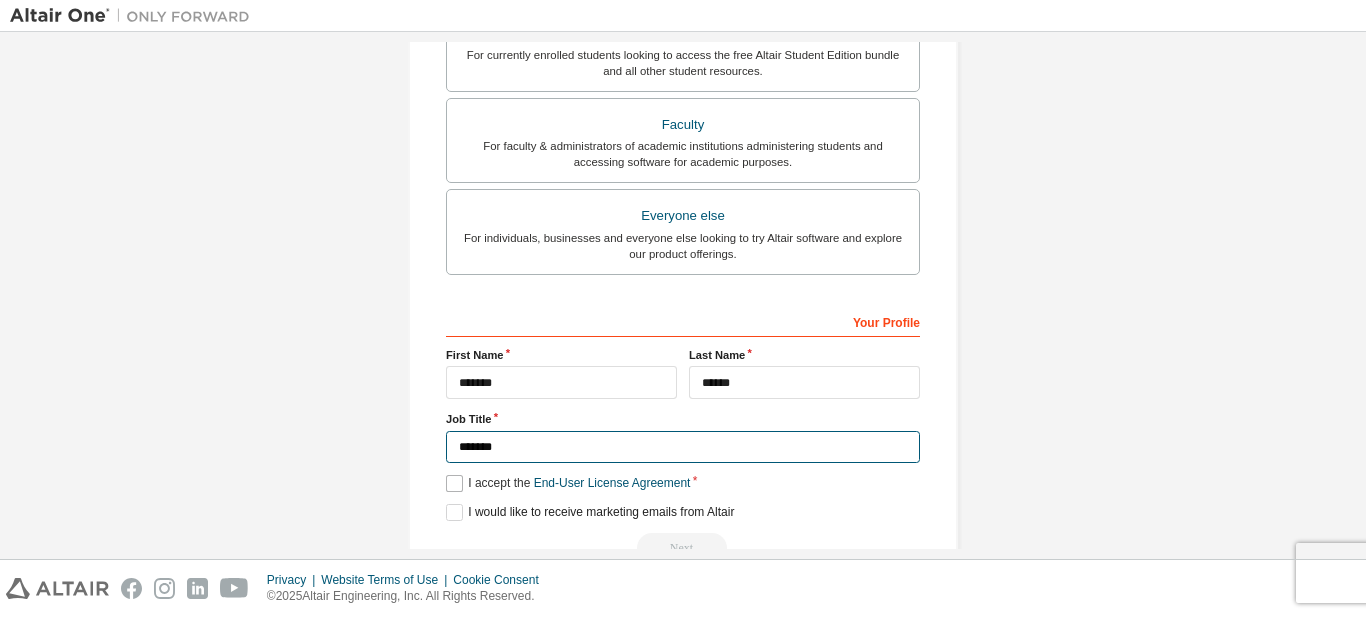 type on "*******" 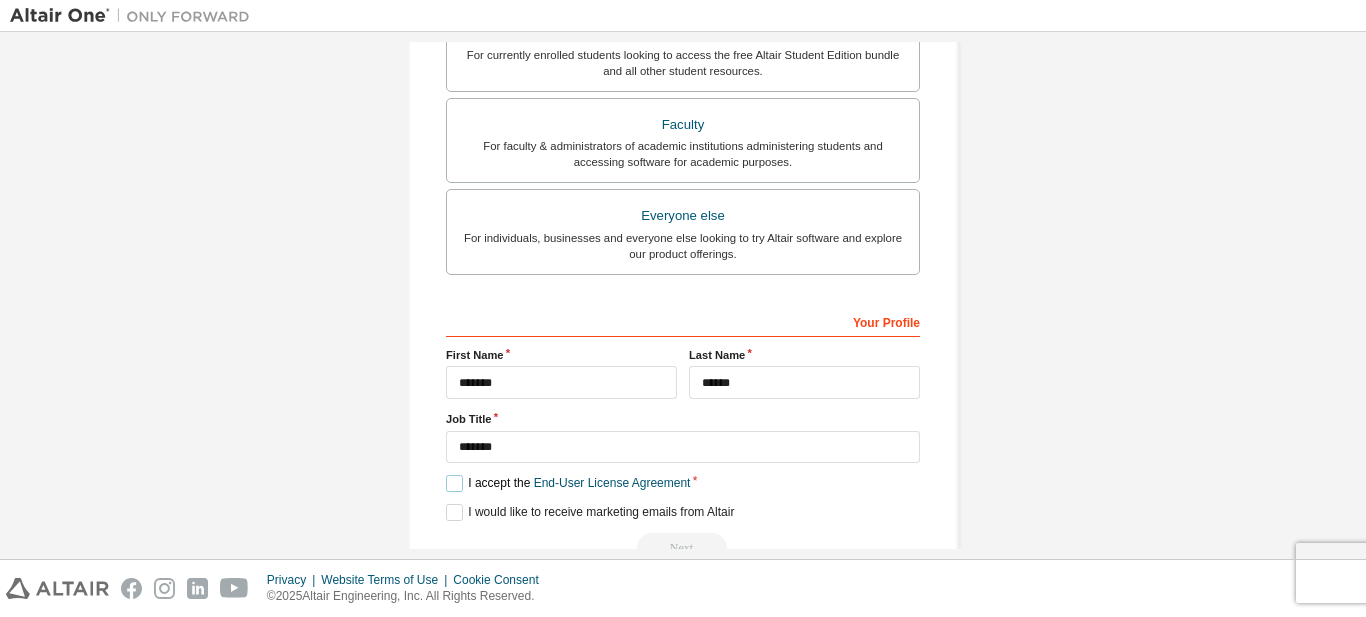 click on "I accept the    End-User License Agreement" at bounding box center [568, 483] 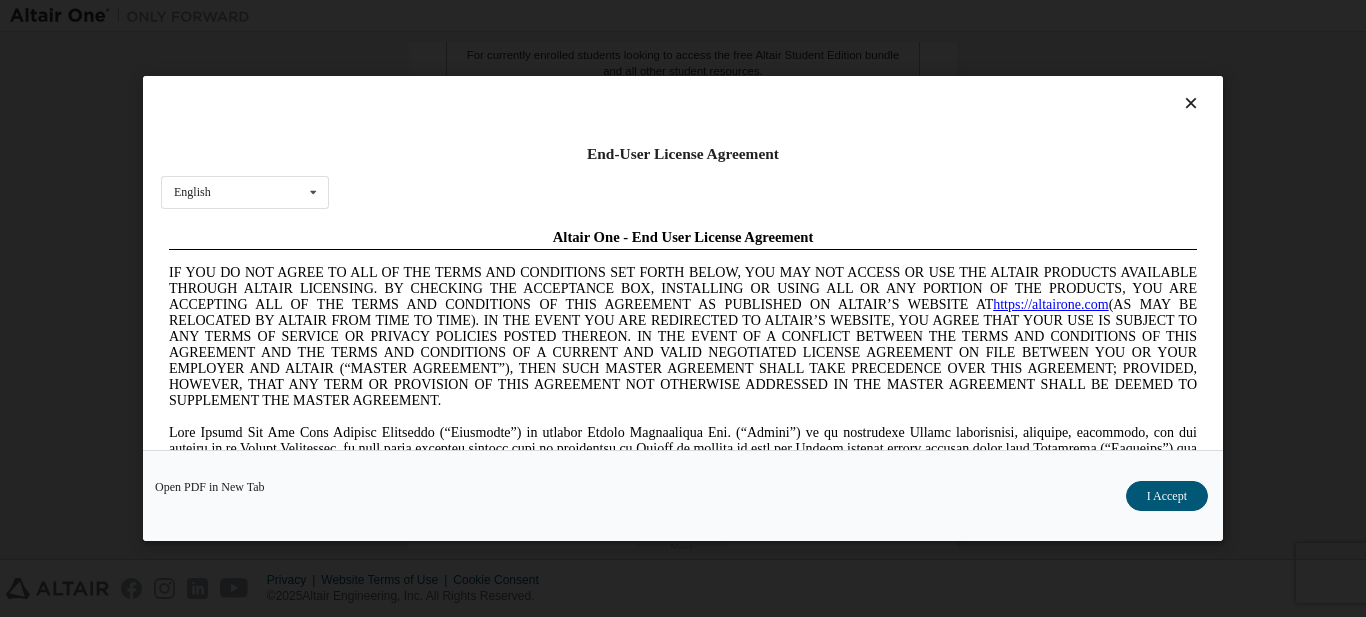 scroll, scrollTop: 0, scrollLeft: 0, axis: both 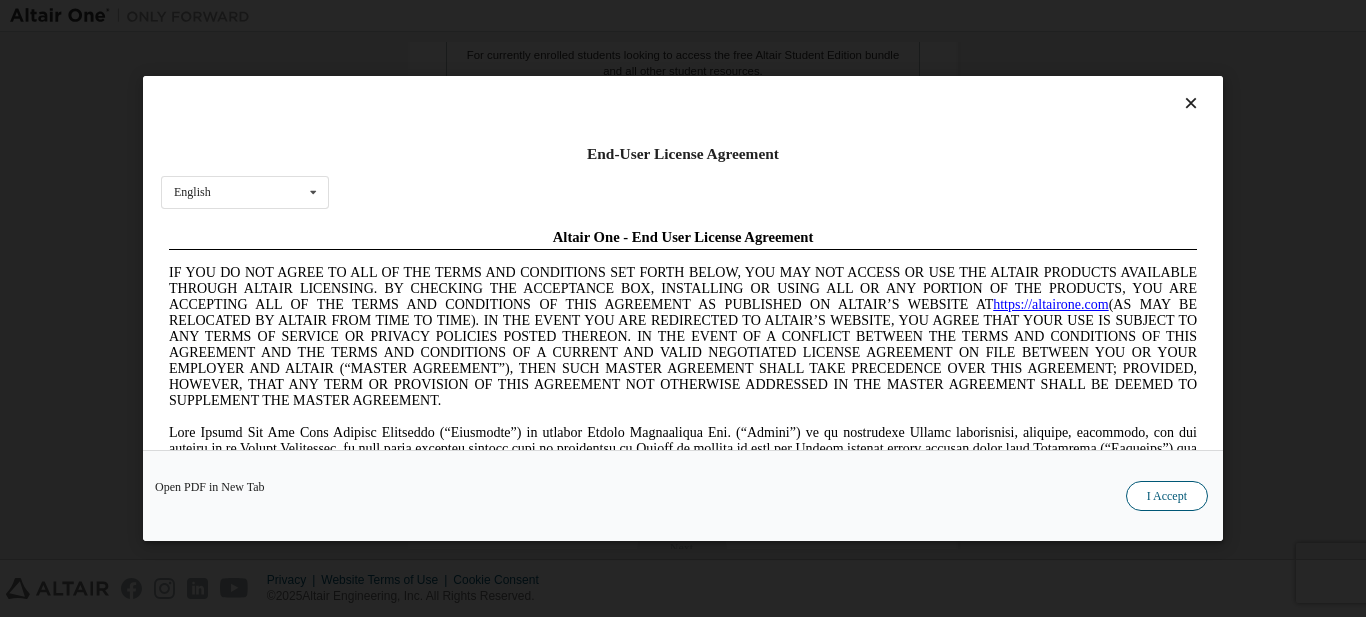 click on "I Accept" at bounding box center [1167, 496] 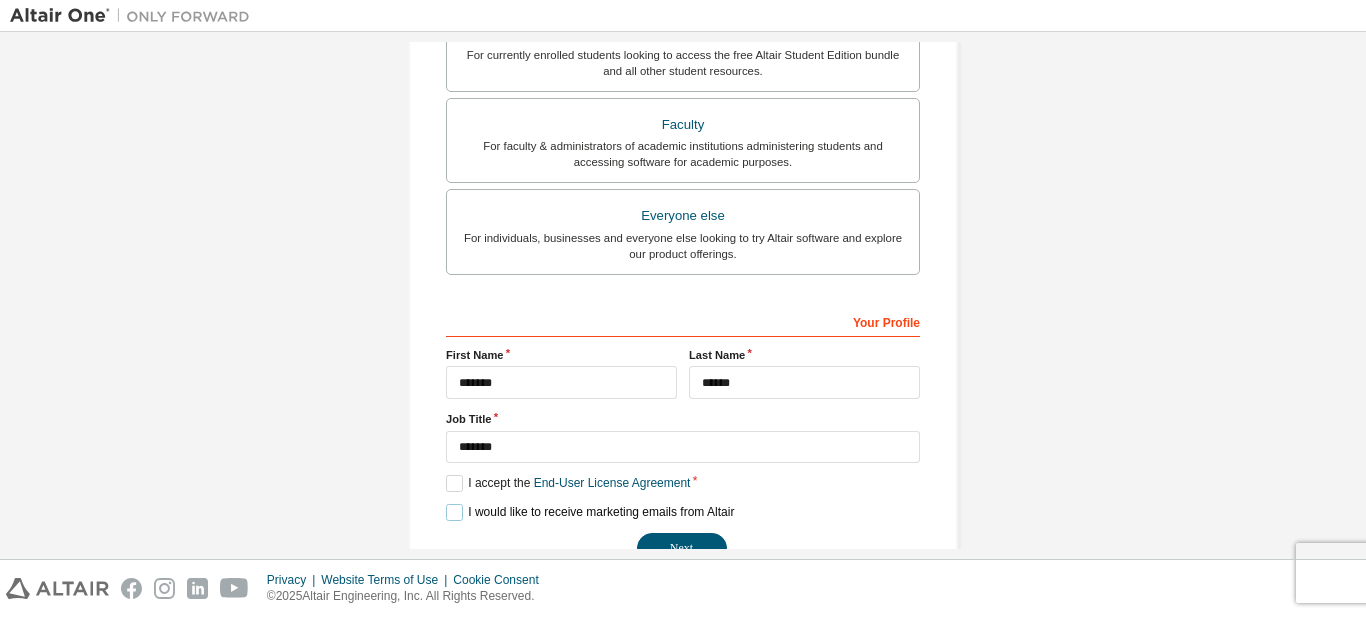 click on "I would like to receive marketing emails from Altair" at bounding box center (590, 512) 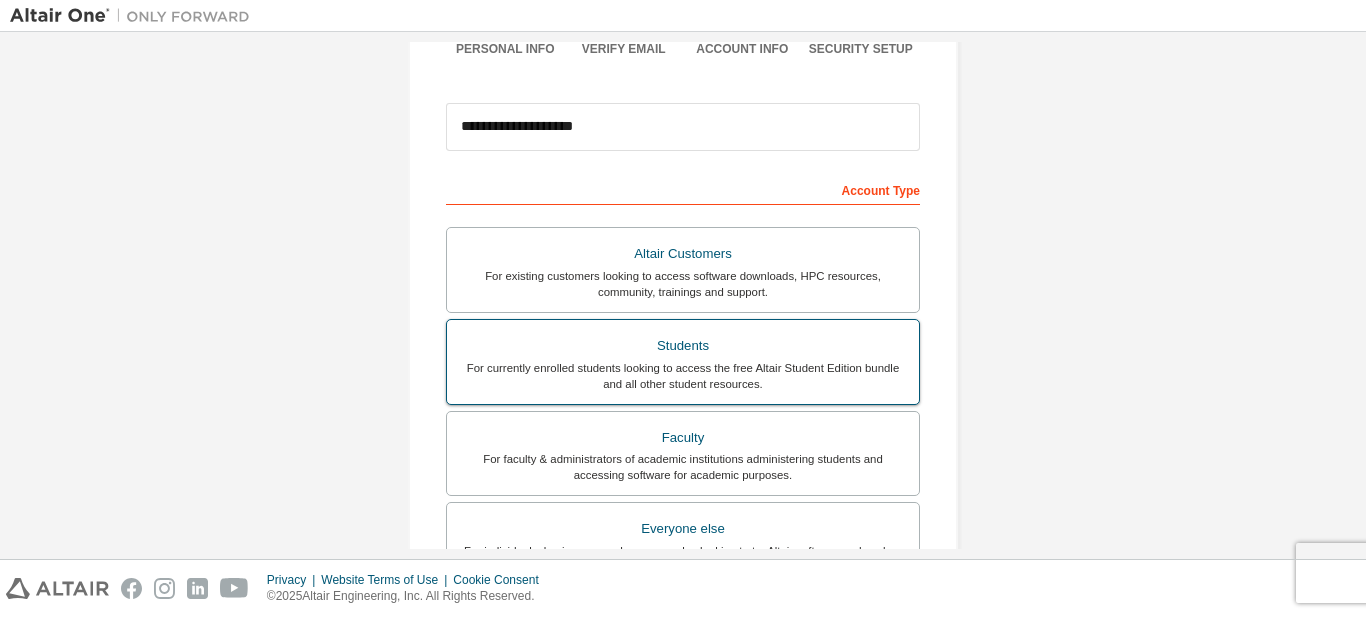 scroll, scrollTop: 152, scrollLeft: 0, axis: vertical 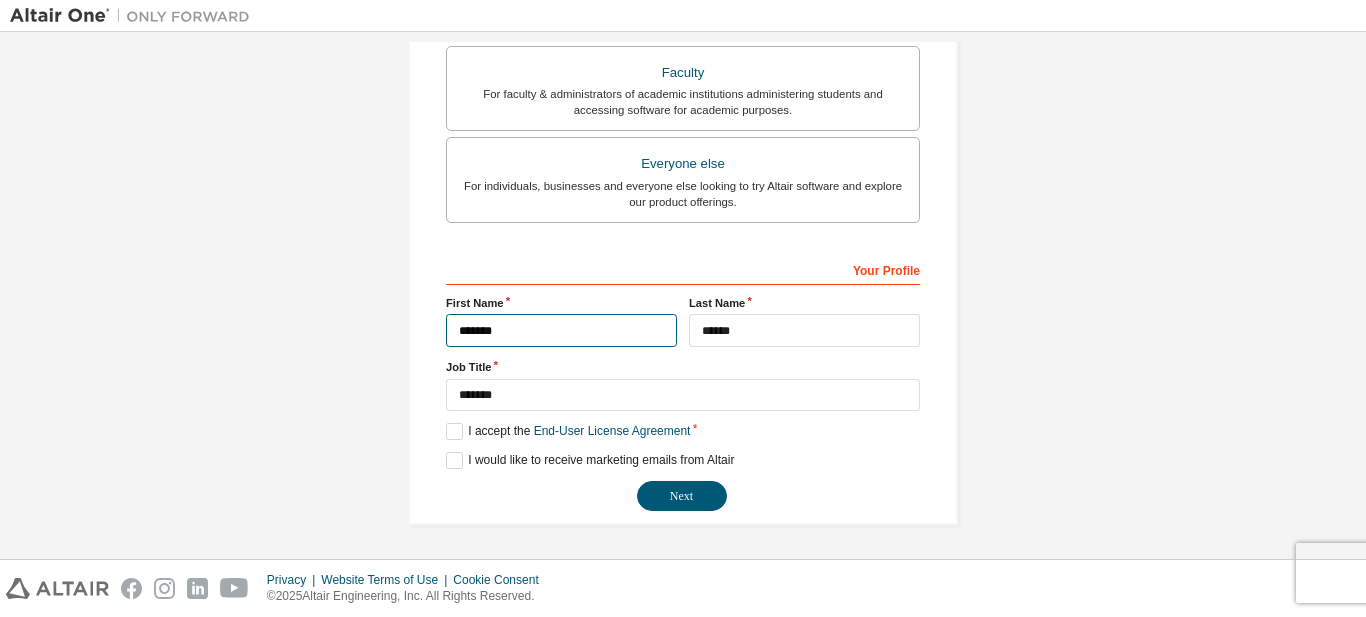 click on "******" at bounding box center [561, 330] 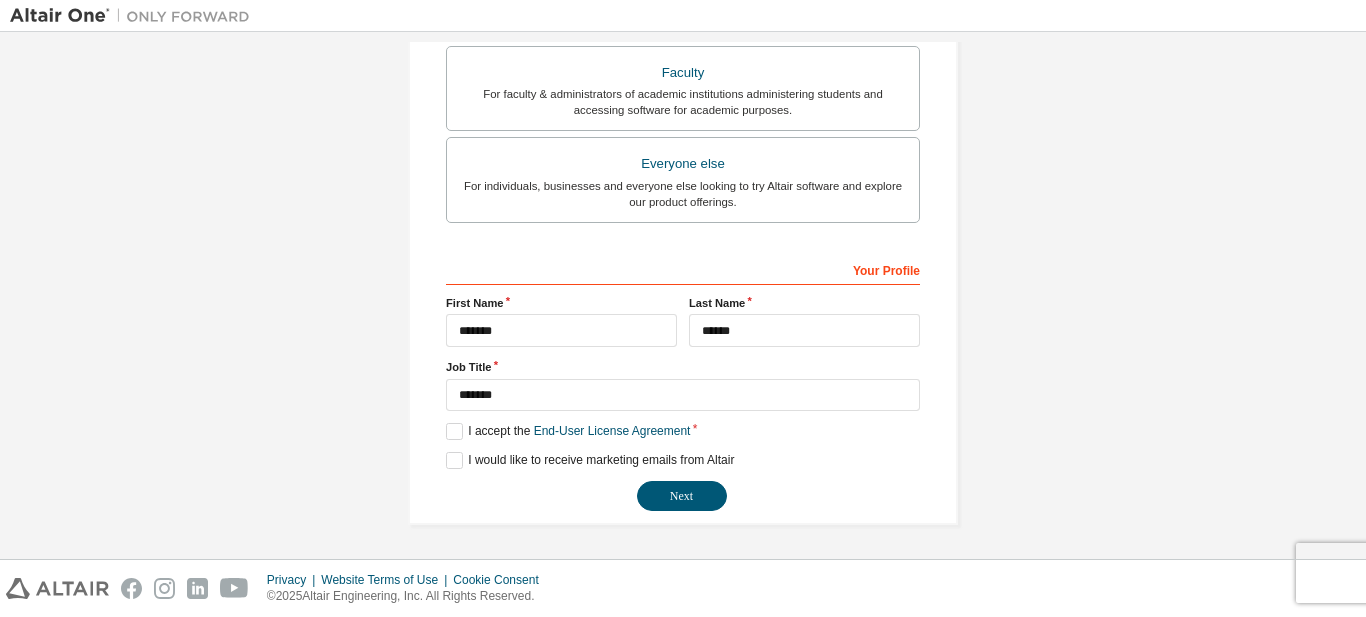 click on "**********" at bounding box center [683, 19] 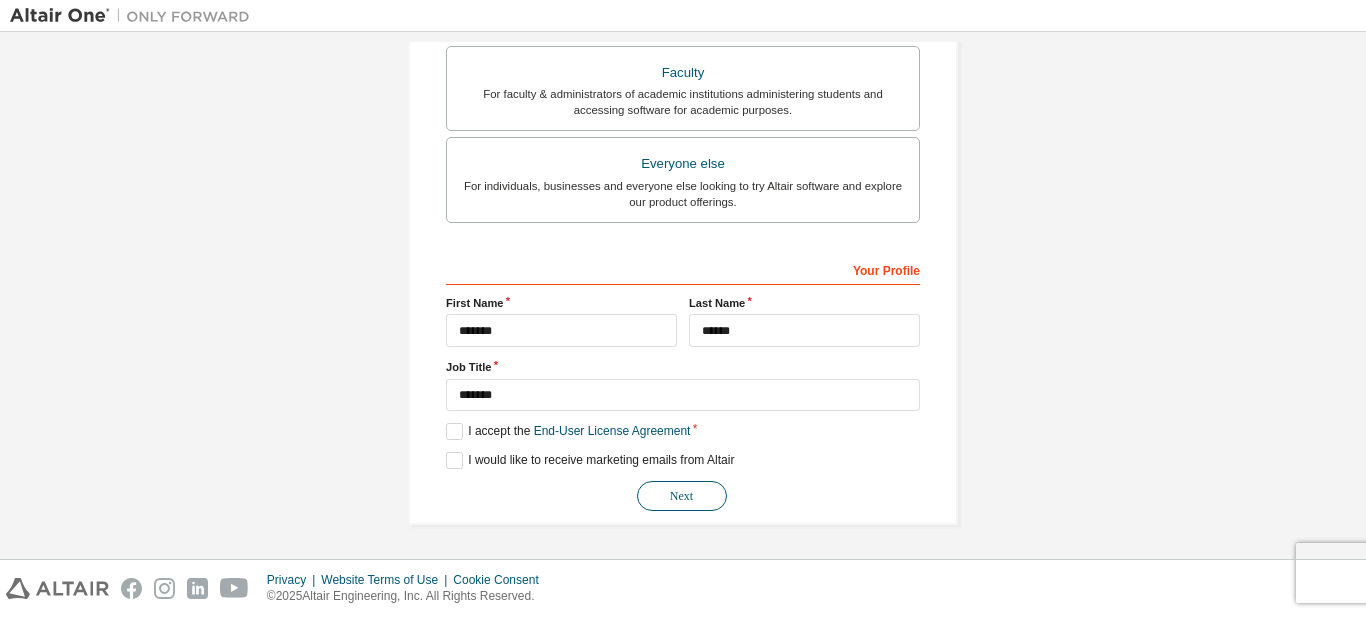 click on "Next" at bounding box center [682, 496] 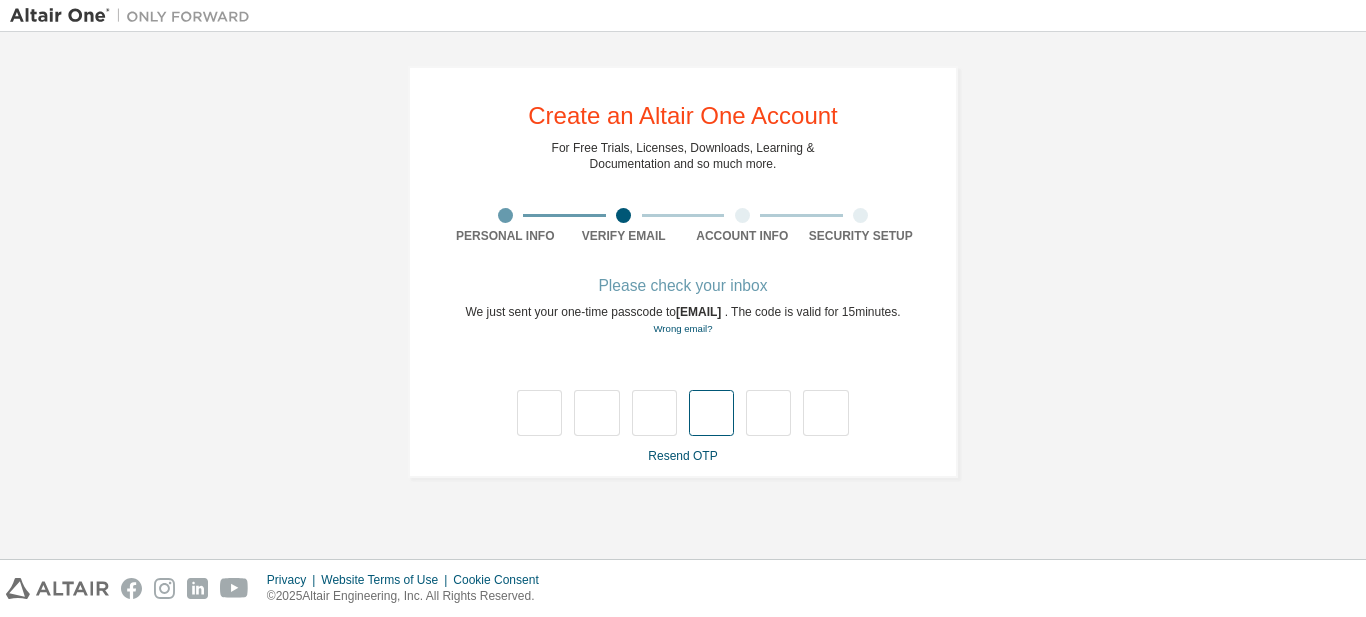 scroll, scrollTop: 0, scrollLeft: 0, axis: both 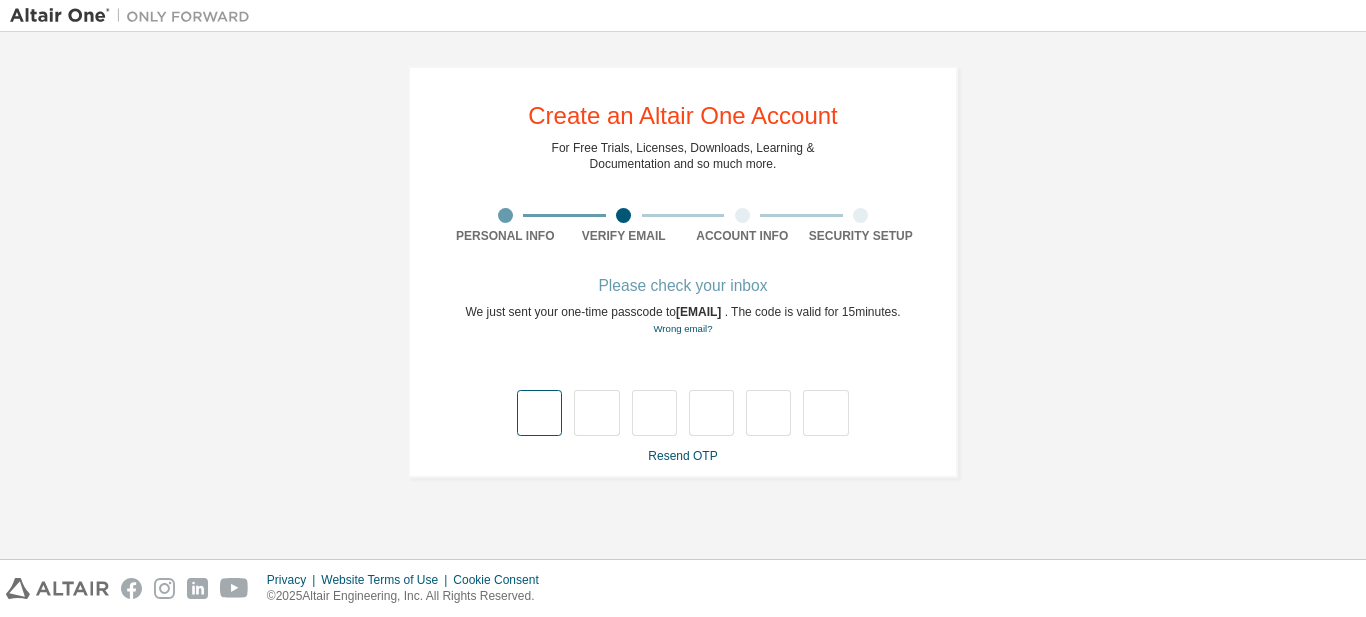 type on "*" 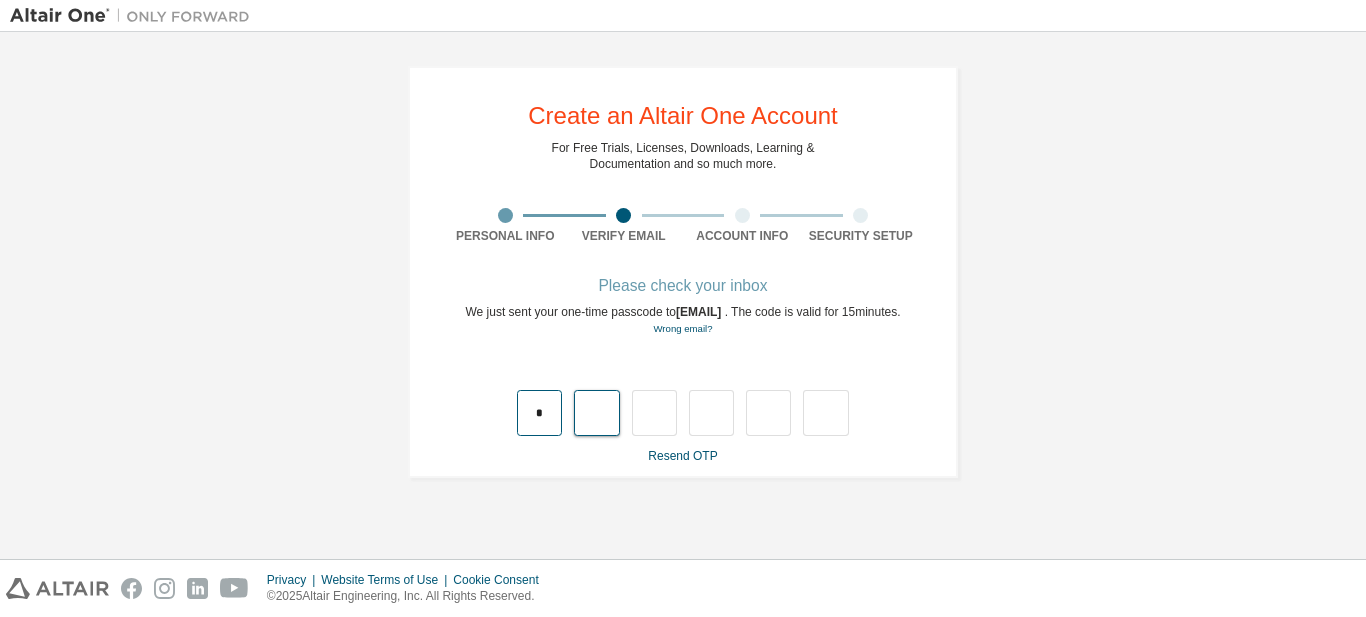 type on "*" 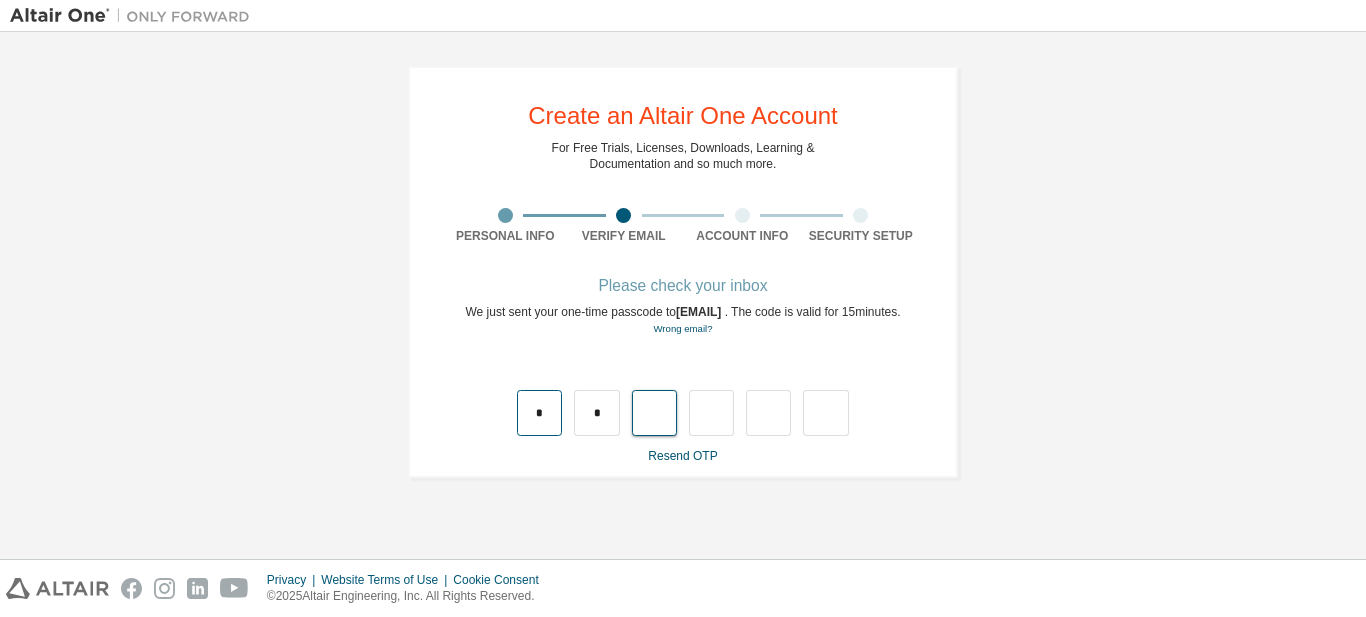 type on "*" 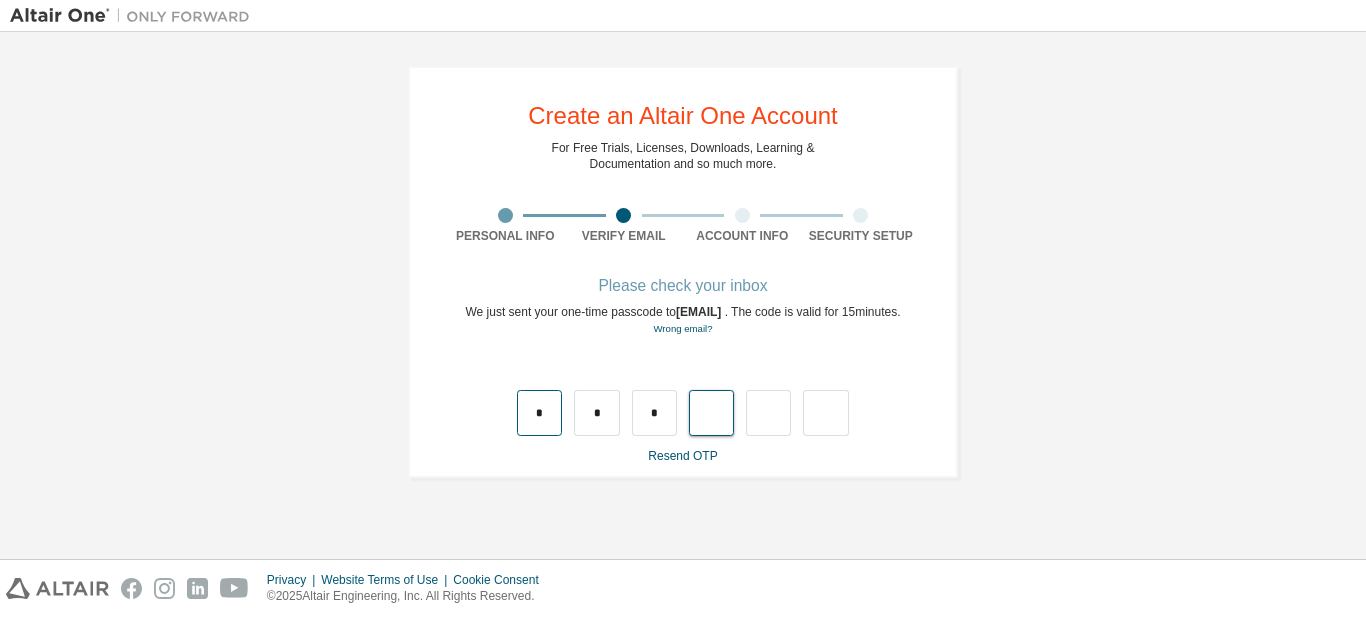 type on "*" 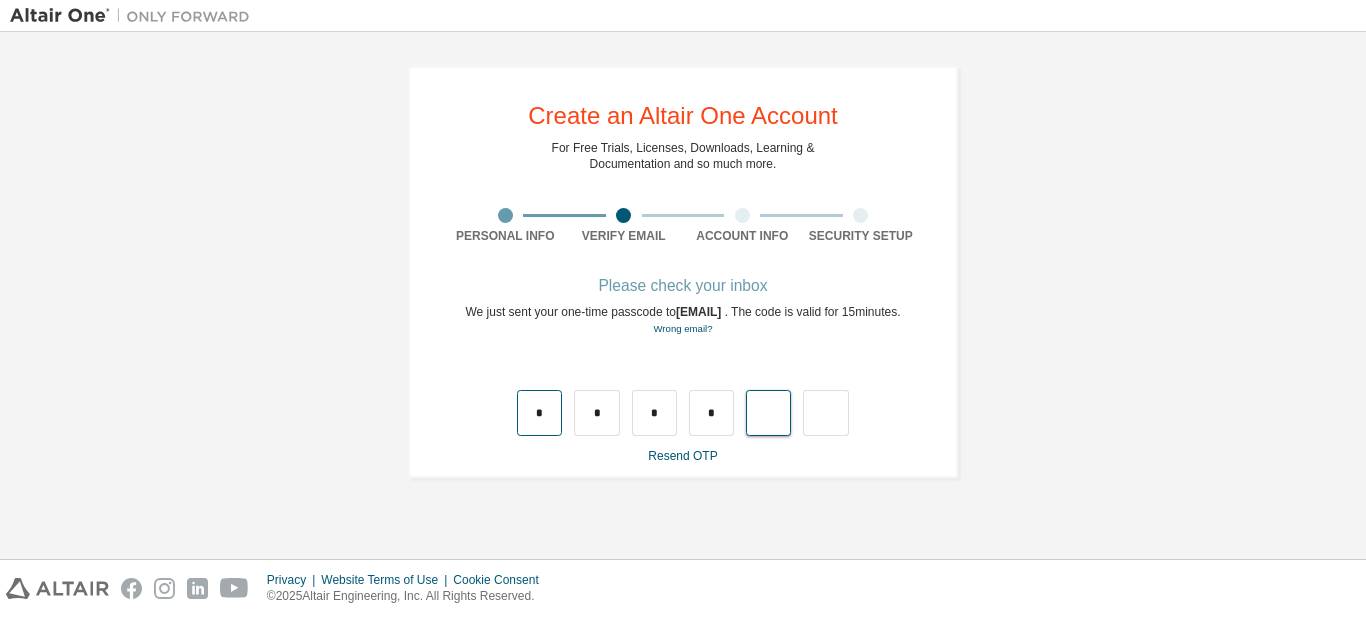 type on "*" 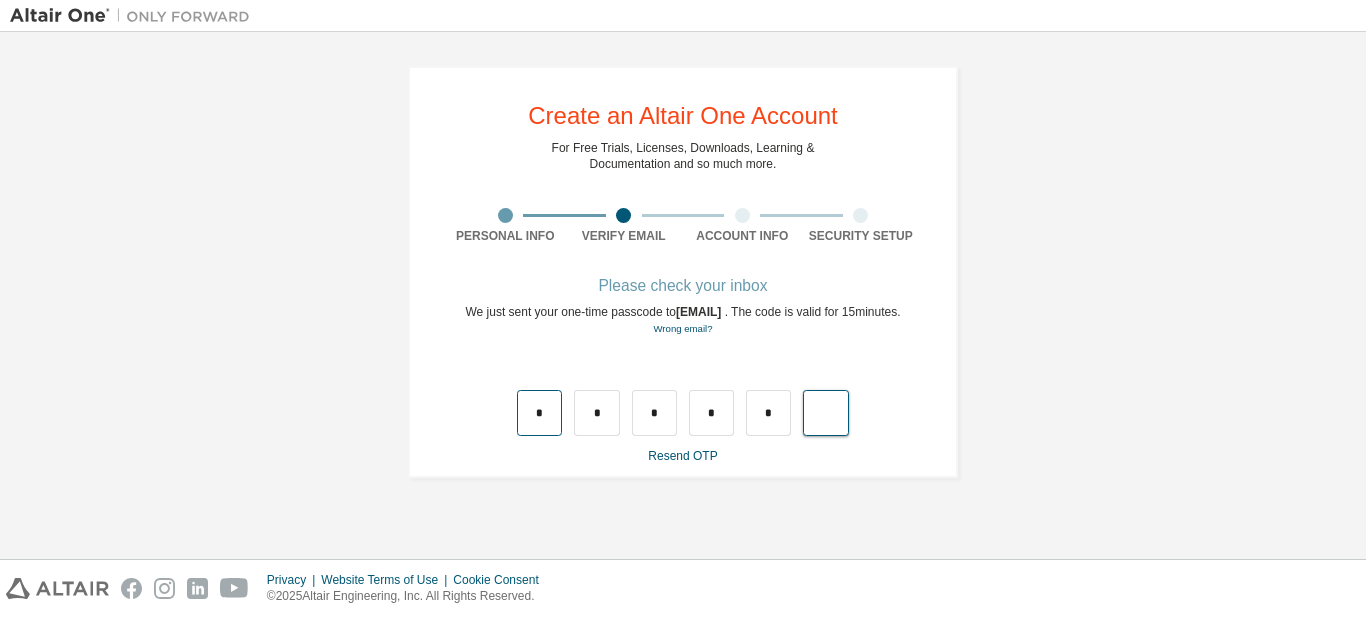 type on "*" 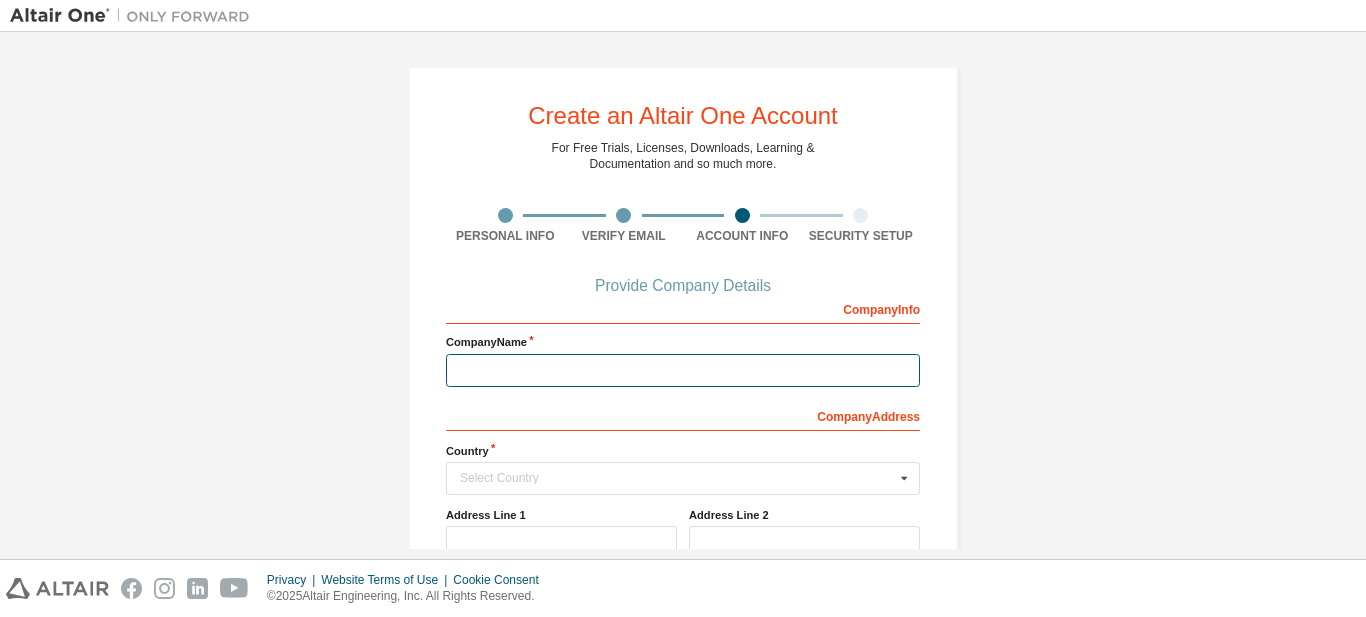 click at bounding box center [683, 370] 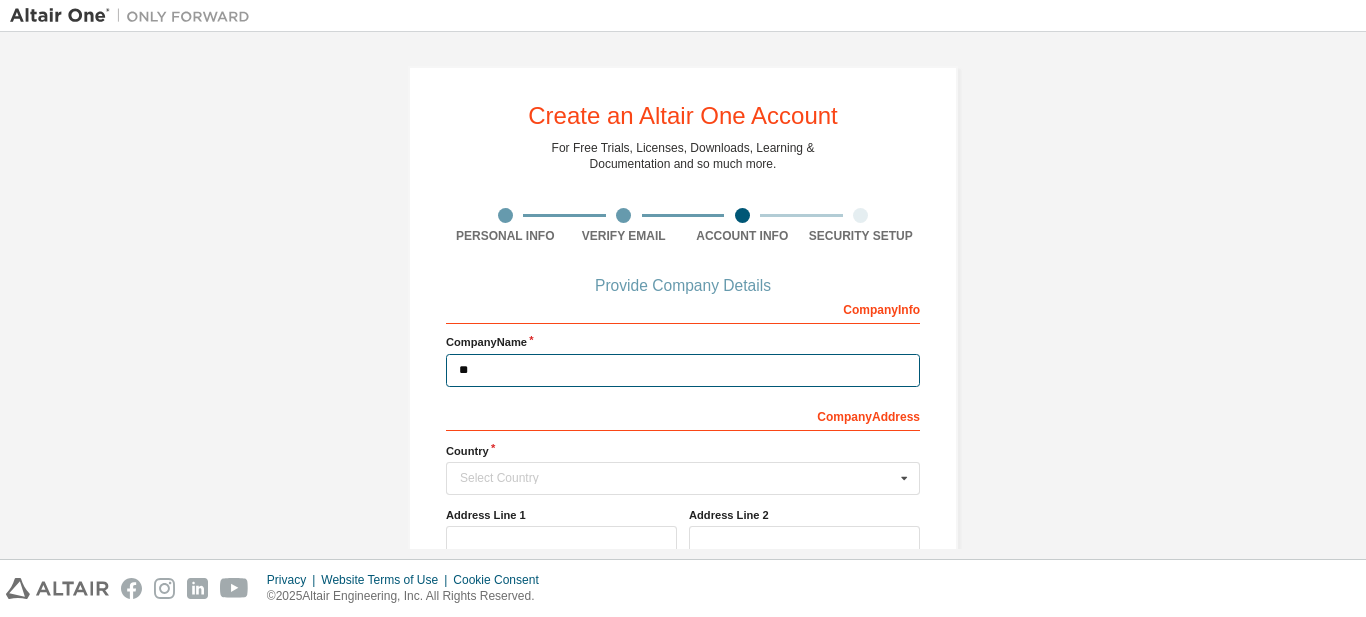 type on "*" 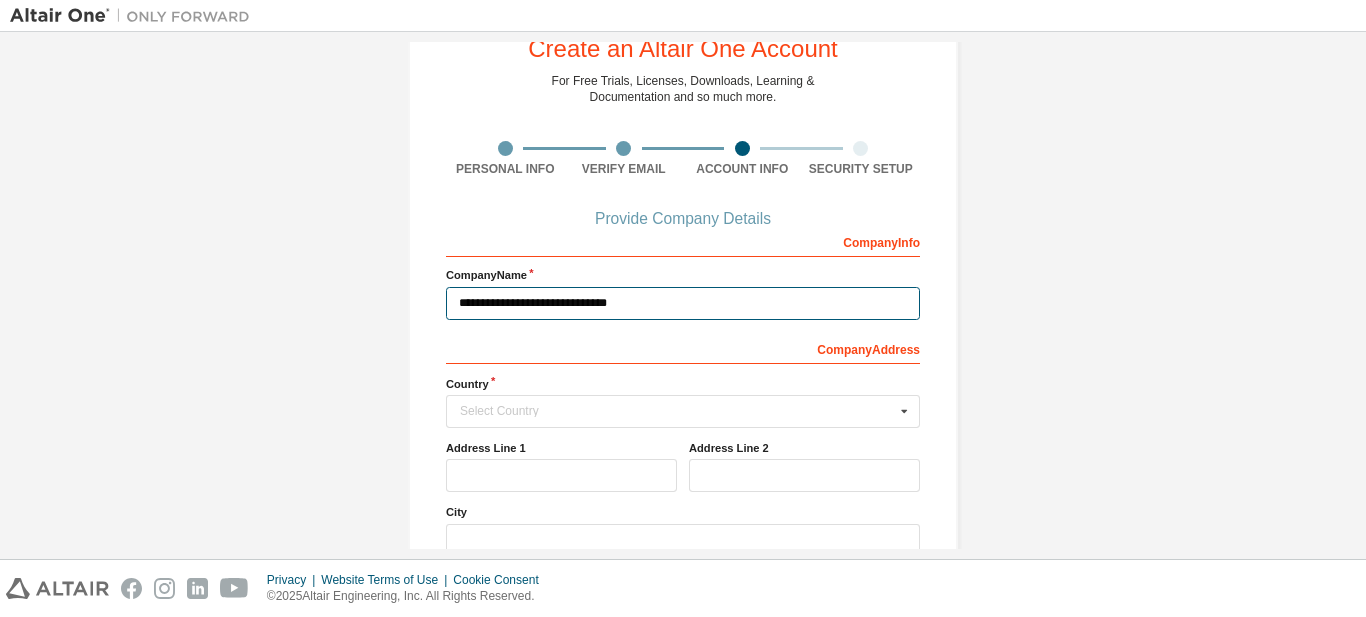 scroll, scrollTop: 100, scrollLeft: 0, axis: vertical 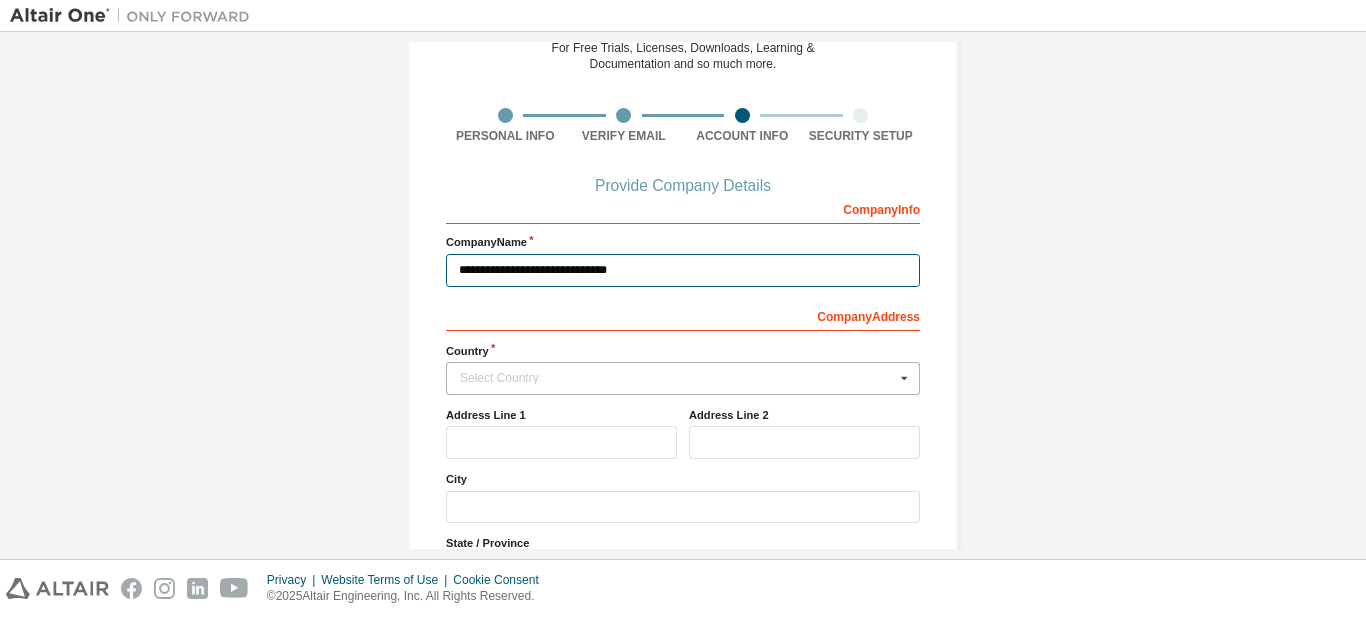 type on "**********" 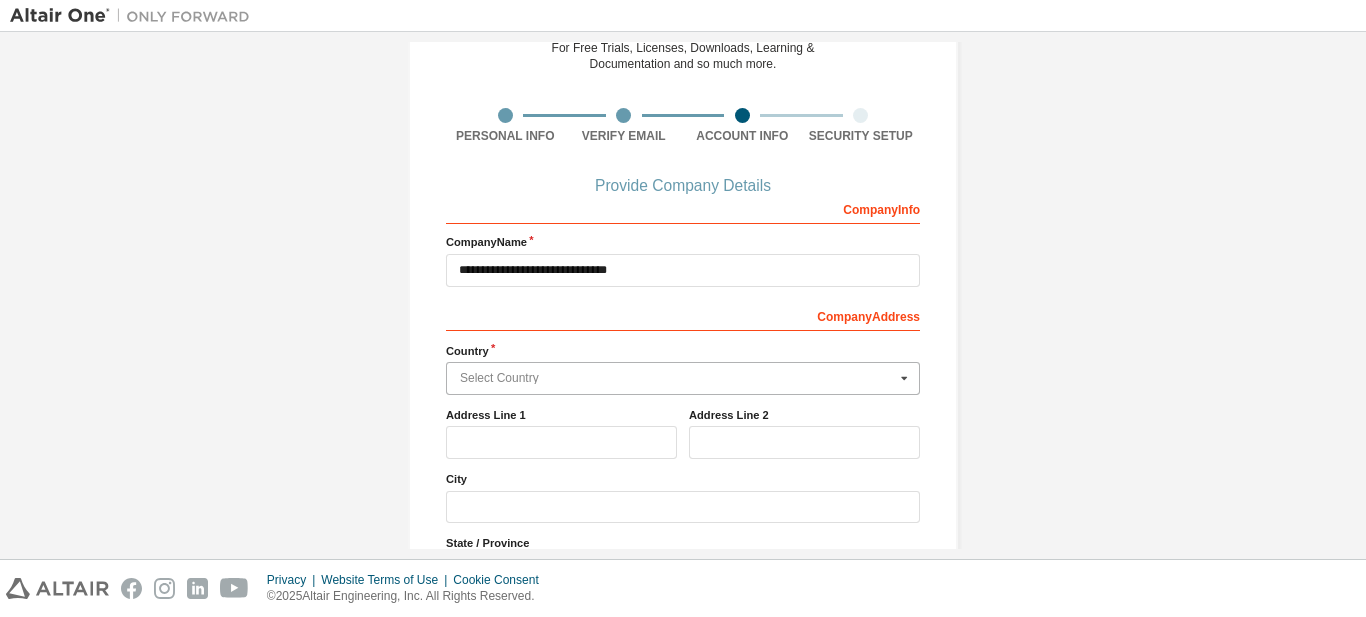 click on "Select Country Afghanistan Åland Islands Albania Algeria American Samoa Andorra Angola Anguilla Antarctica Antigua and Barbuda Argentina Armenia Aruba Australia Austria Azerbaijan Bahamas Bahrain Bangladesh Barbados Belgium Belize Benin Bermuda Bhutan Bolivia (Plurinational State of) Bonaire, Sint Eustatius and Saba Bosnia and Herzegovina Botswana Bouvet Island Brazil British Indian Ocean Territory Brunei Darussalam Bulgaria Burkina Faso Burundi Cabo Verde Cambodia Cameroon Canada Cayman Islands Central African Republic Chad Chile China Christmas Island Cocos (Keeling) Islands Colombia Comoros Congo Congo (Democratic Republic of the) Cook Islands Costa Rica Côte d'Ivoire Croatia Curaçao Cyprus Czech Republic Denmark Djibouti Dominica Dominican Republic Ecuador Egypt El Salvador Equatorial Guinea Eritrea Estonia Ethiopia Falkland Islands (Malvinas) Faroe Islands Fiji Finland France French Guiana French Polynesia French Southern Territories Gabon Gambia Georgia Germany Ghana Gibraltar Greece Greenland Guam" at bounding box center (683, 378) 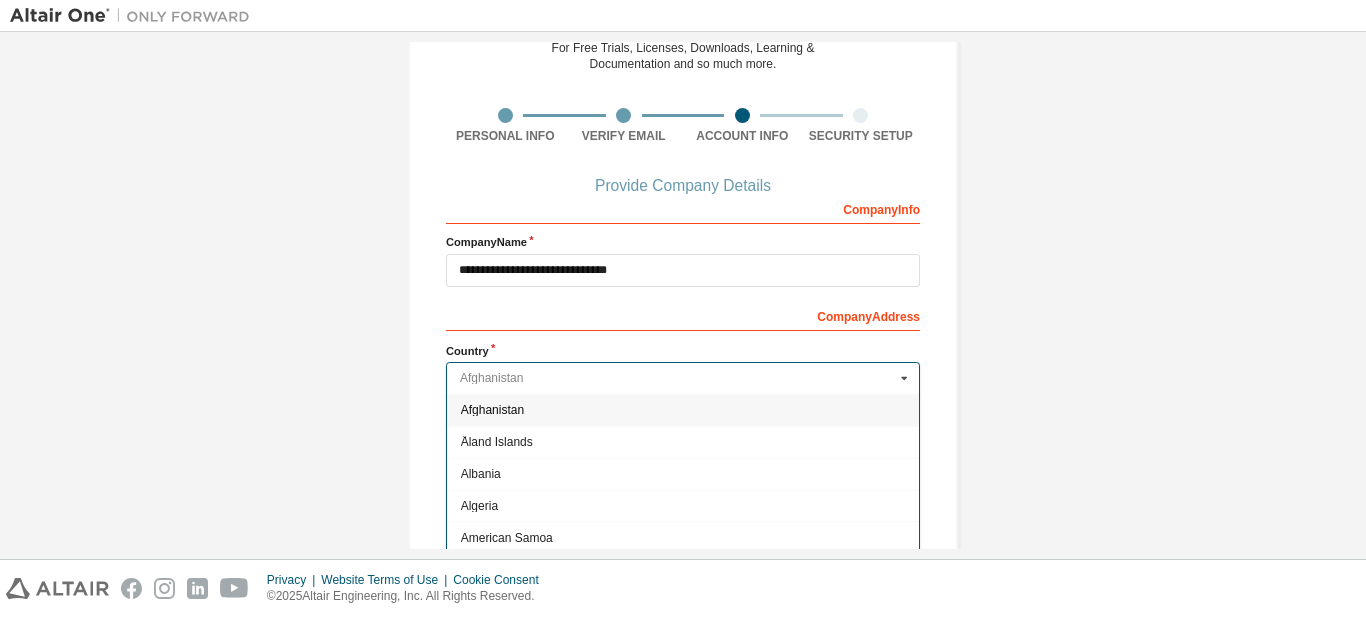 type on "*****" 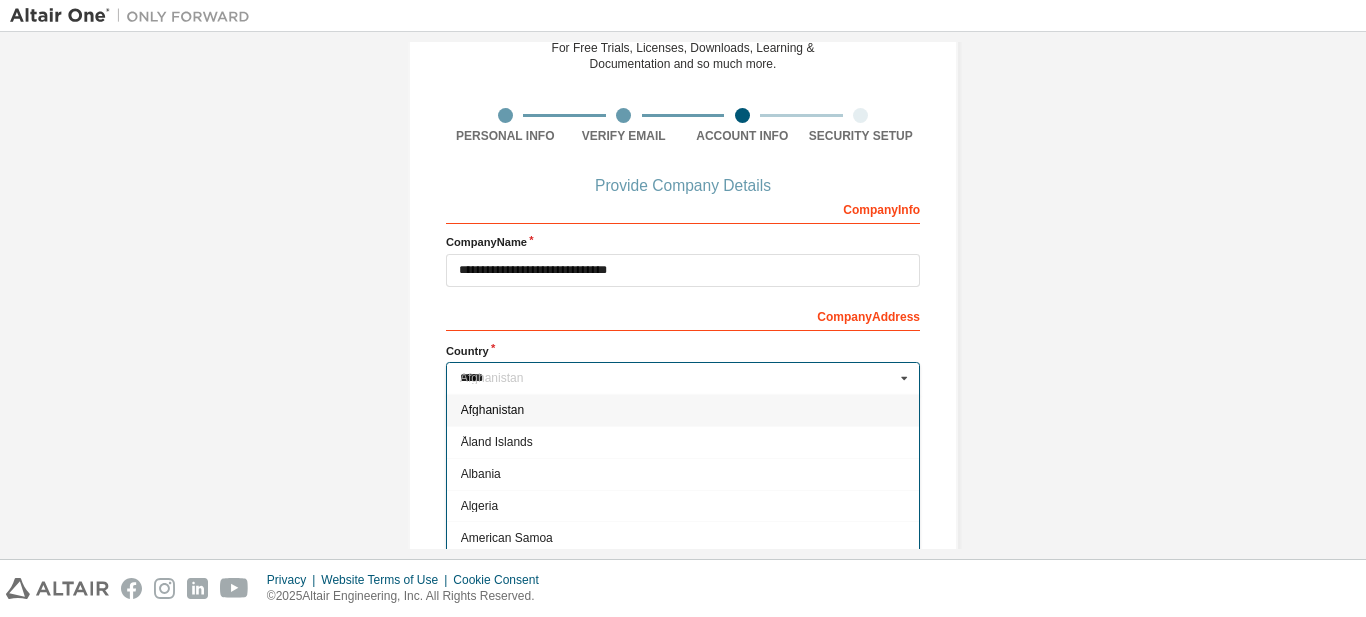 type 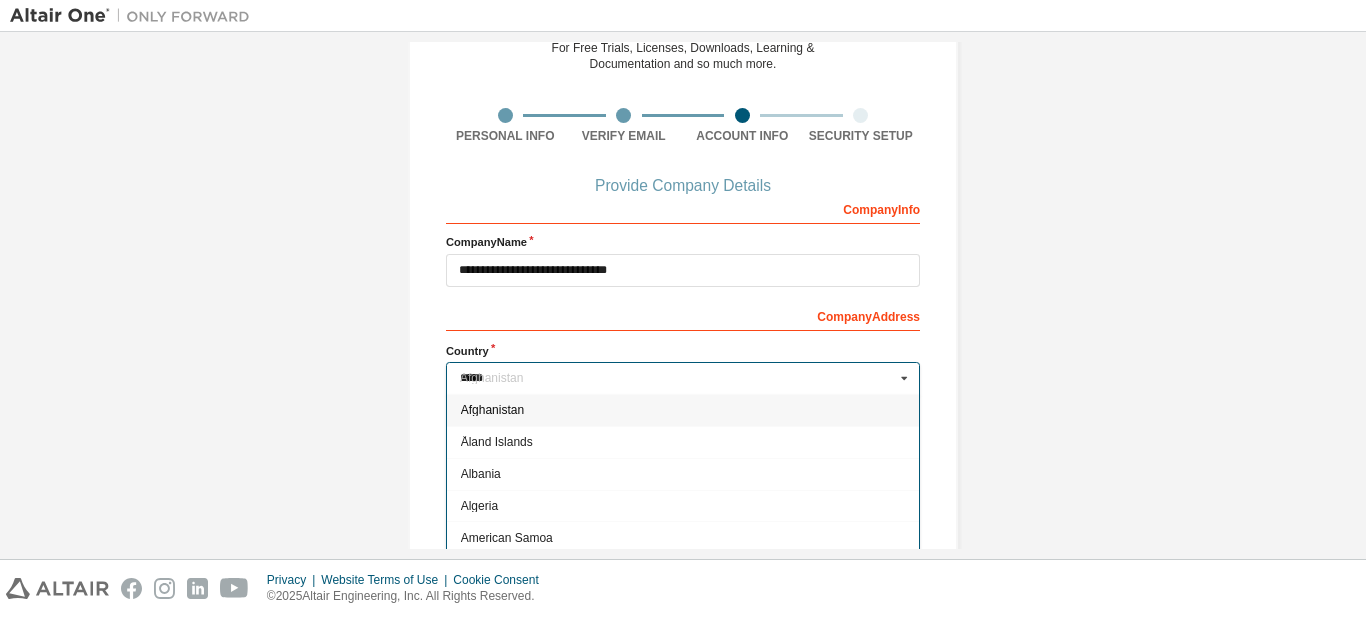 type on "*******" 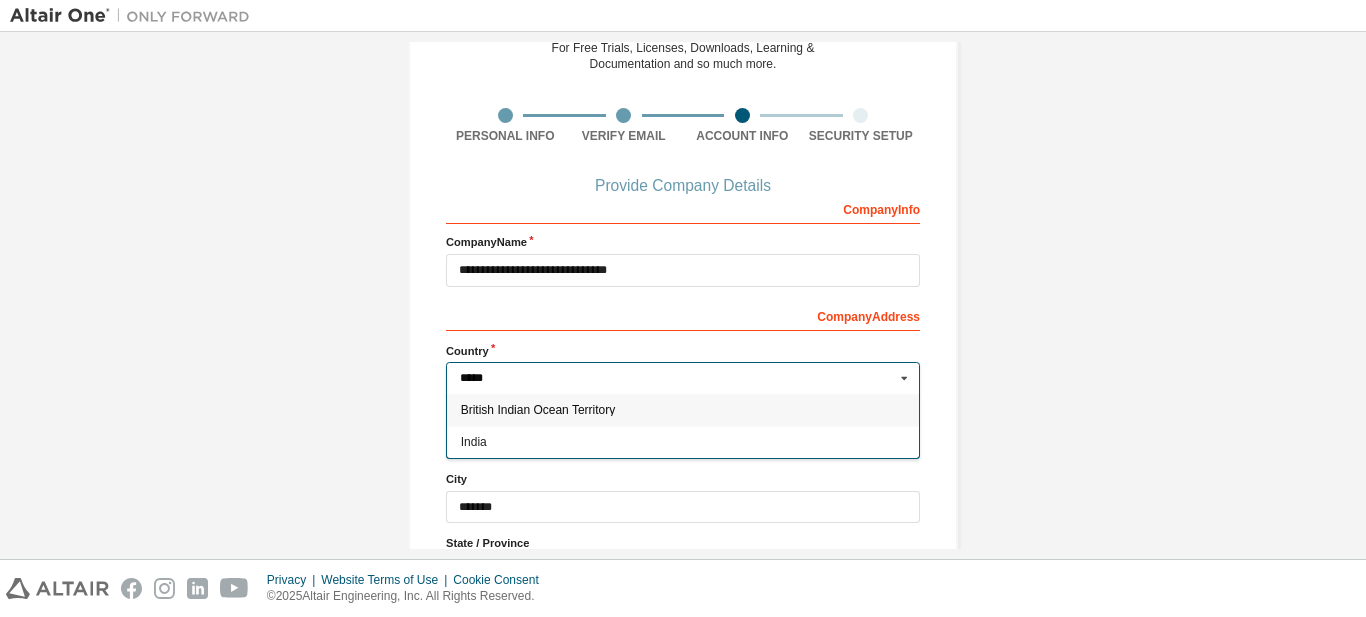 click on "*****" at bounding box center [684, 378] 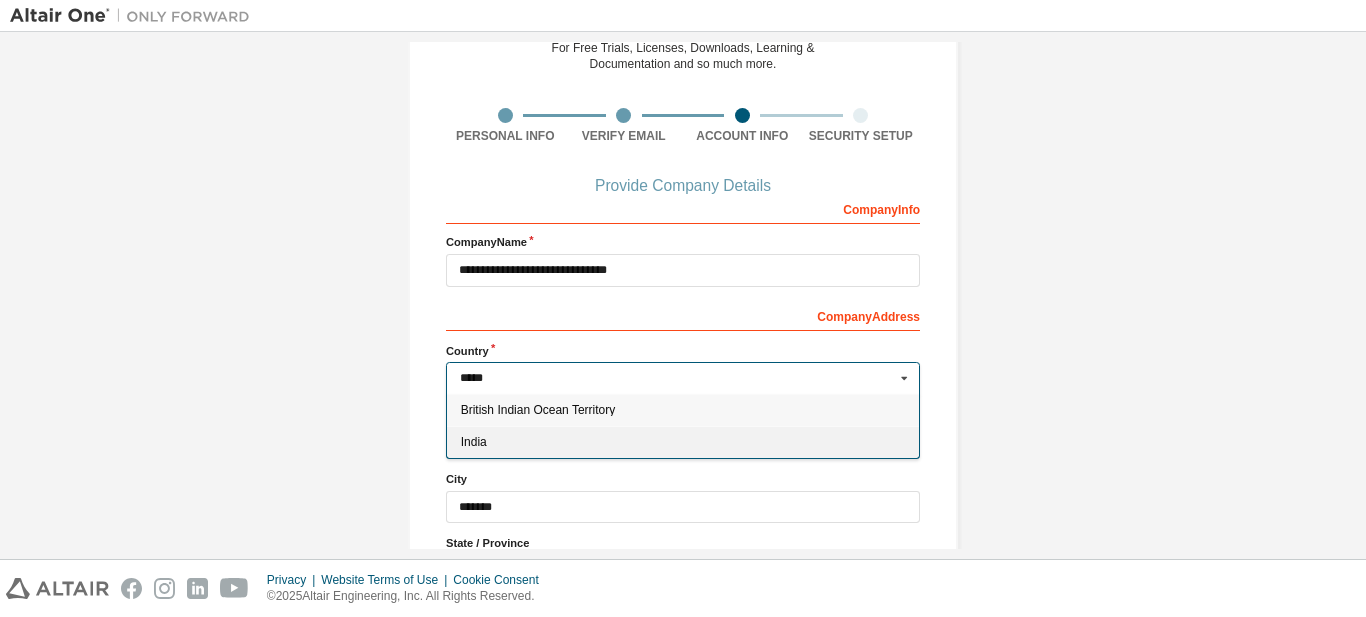 click on "India" at bounding box center (683, 442) 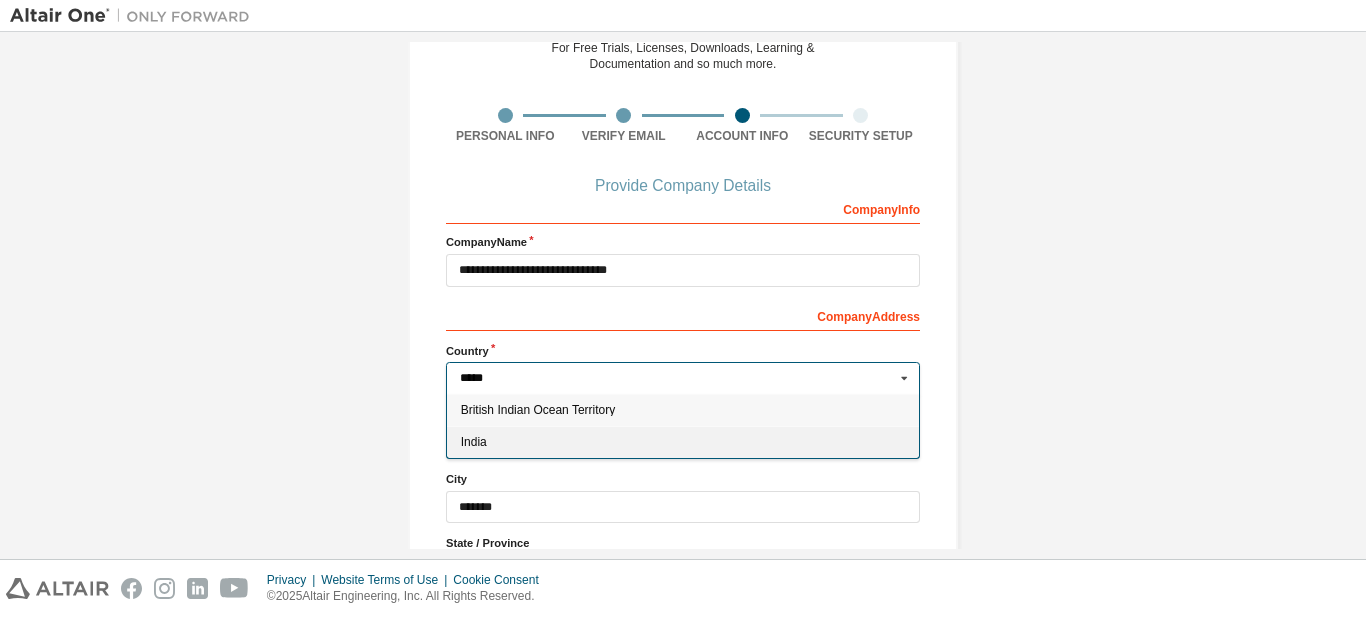 type on "***" 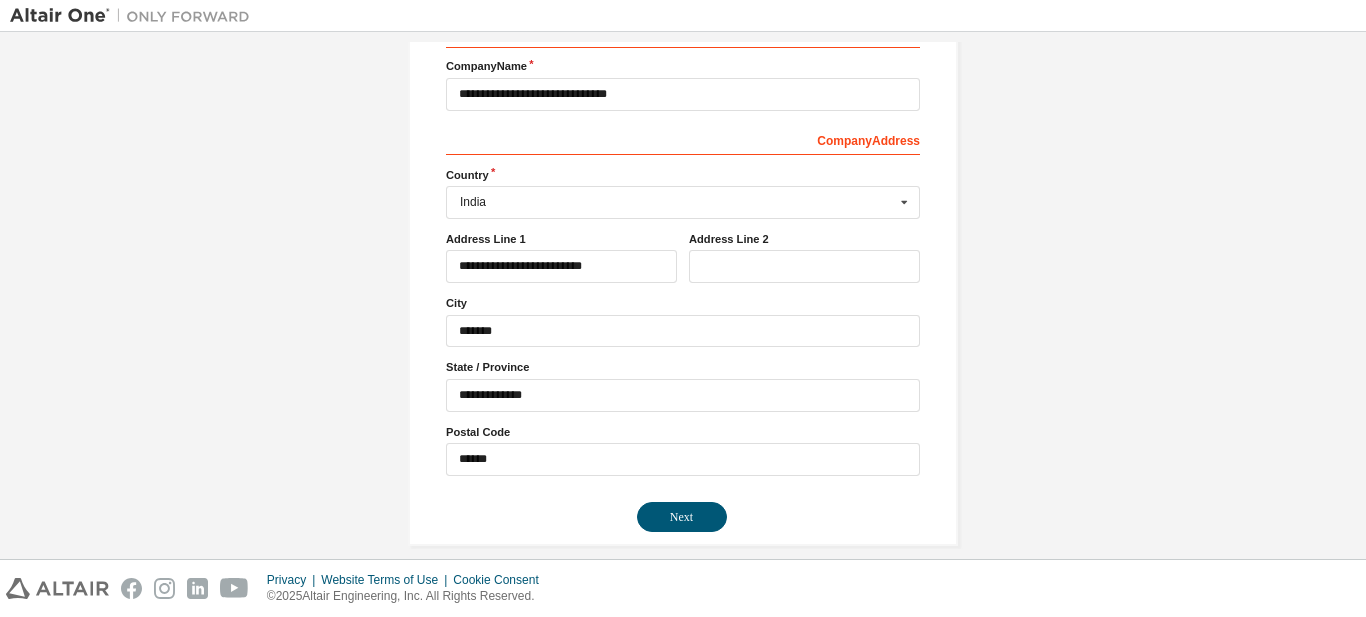 scroll, scrollTop: 297, scrollLeft: 0, axis: vertical 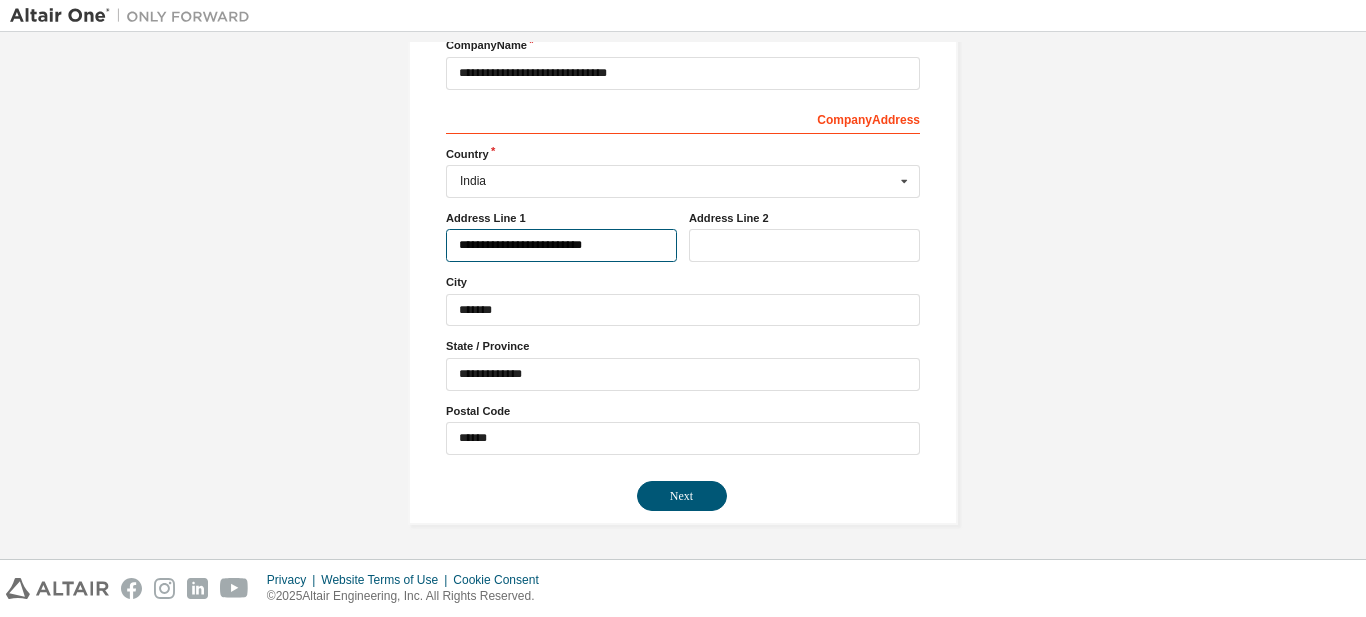 click on "**********" at bounding box center [561, 245] 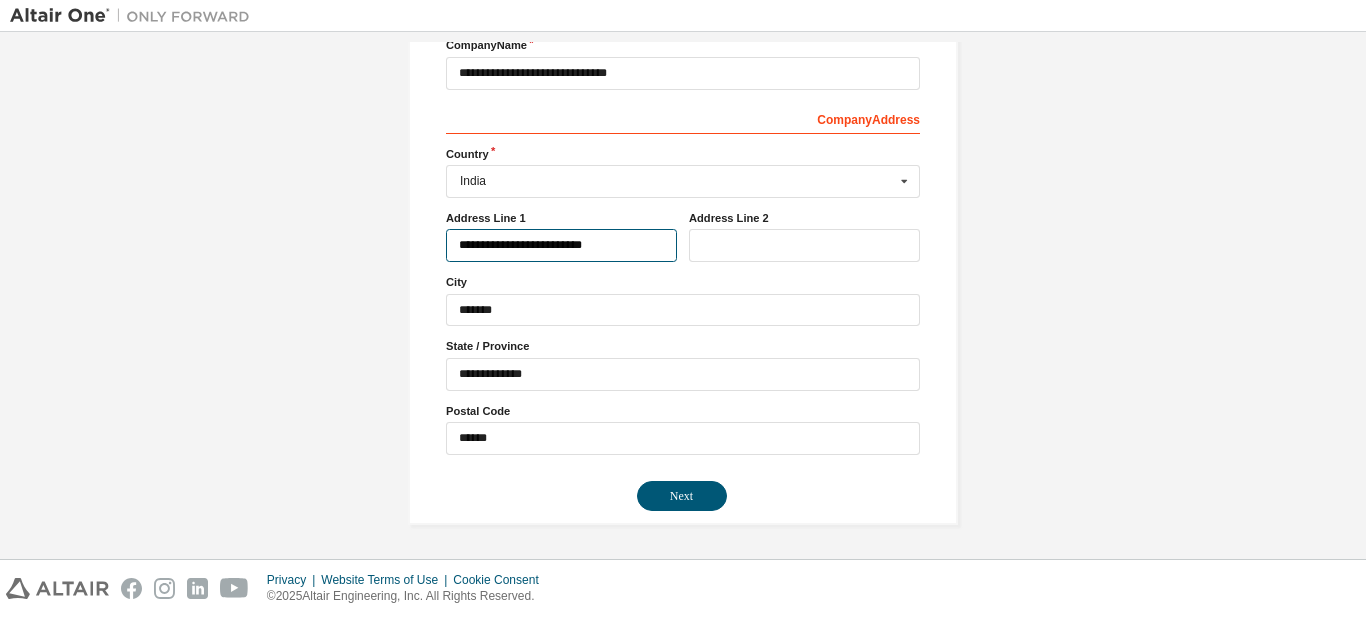 click on "**********" at bounding box center (561, 245) 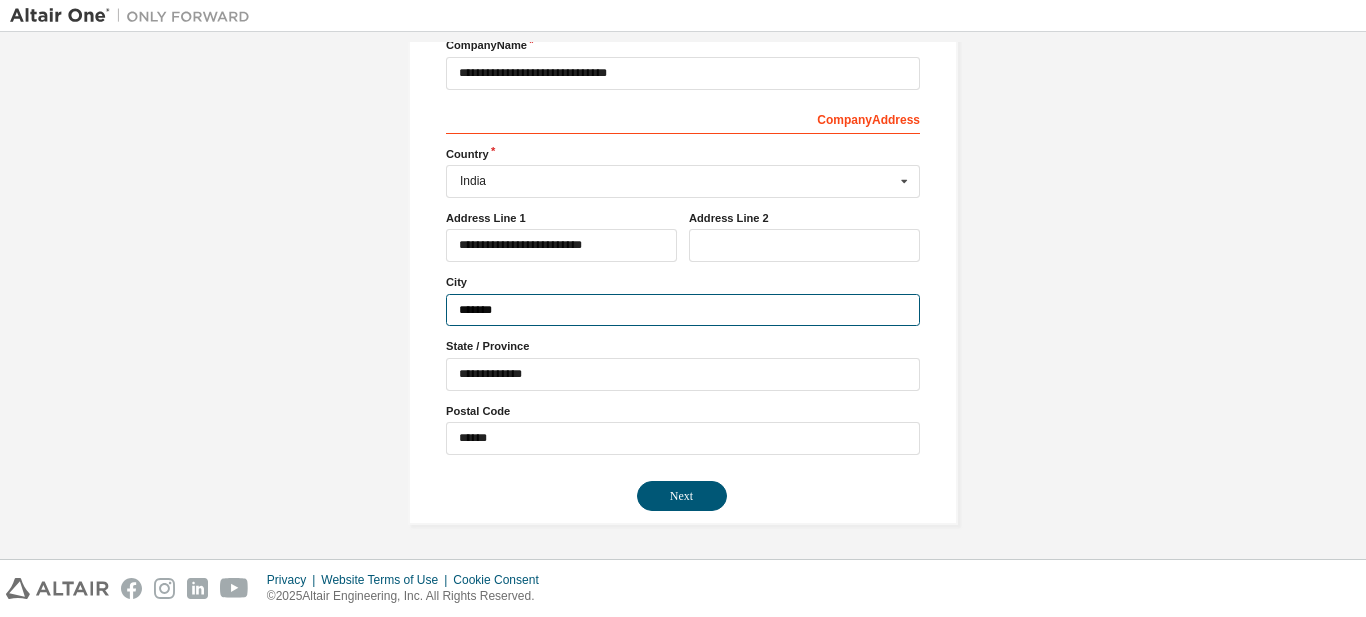 click on "*******" at bounding box center [683, 310] 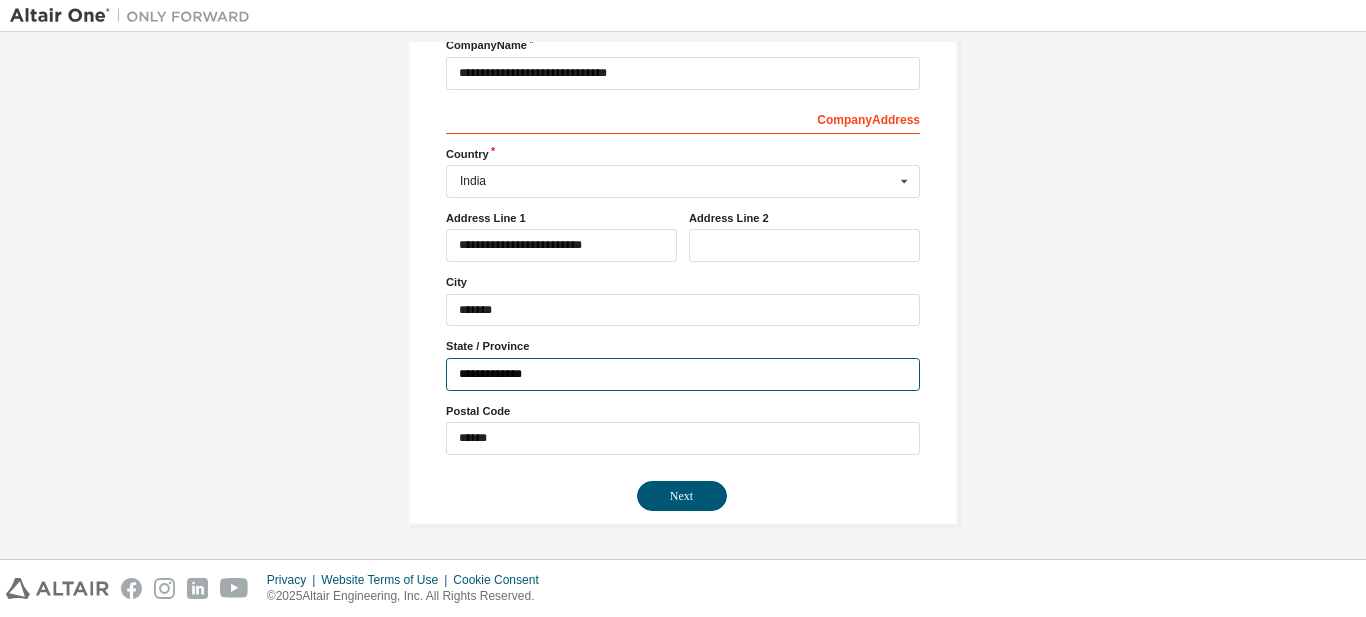 click on "**********" at bounding box center (683, 374) 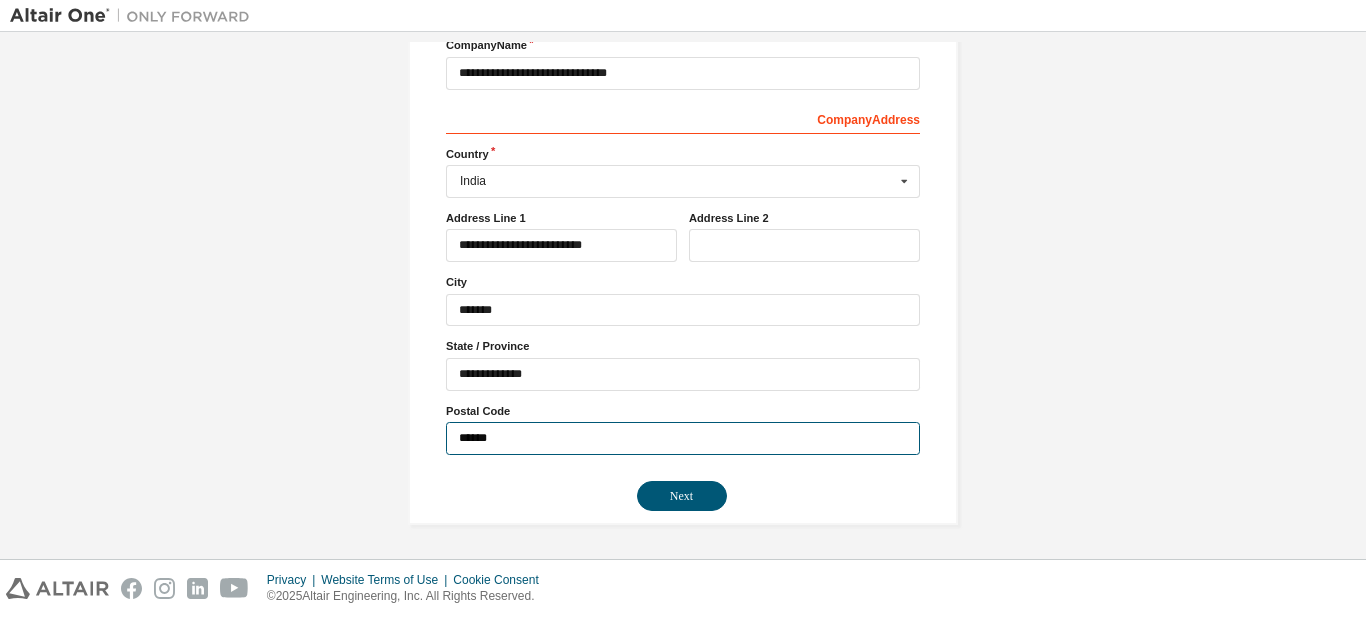 click on "******" at bounding box center (683, 438) 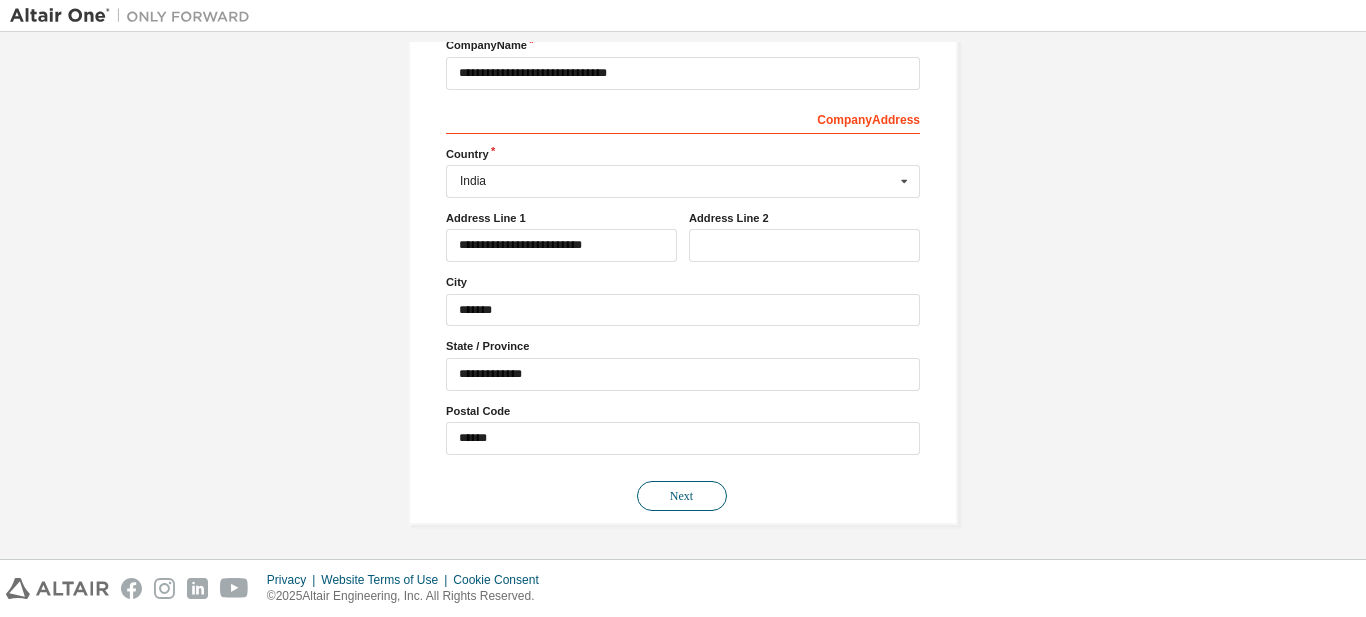 click on "Next" at bounding box center [682, 496] 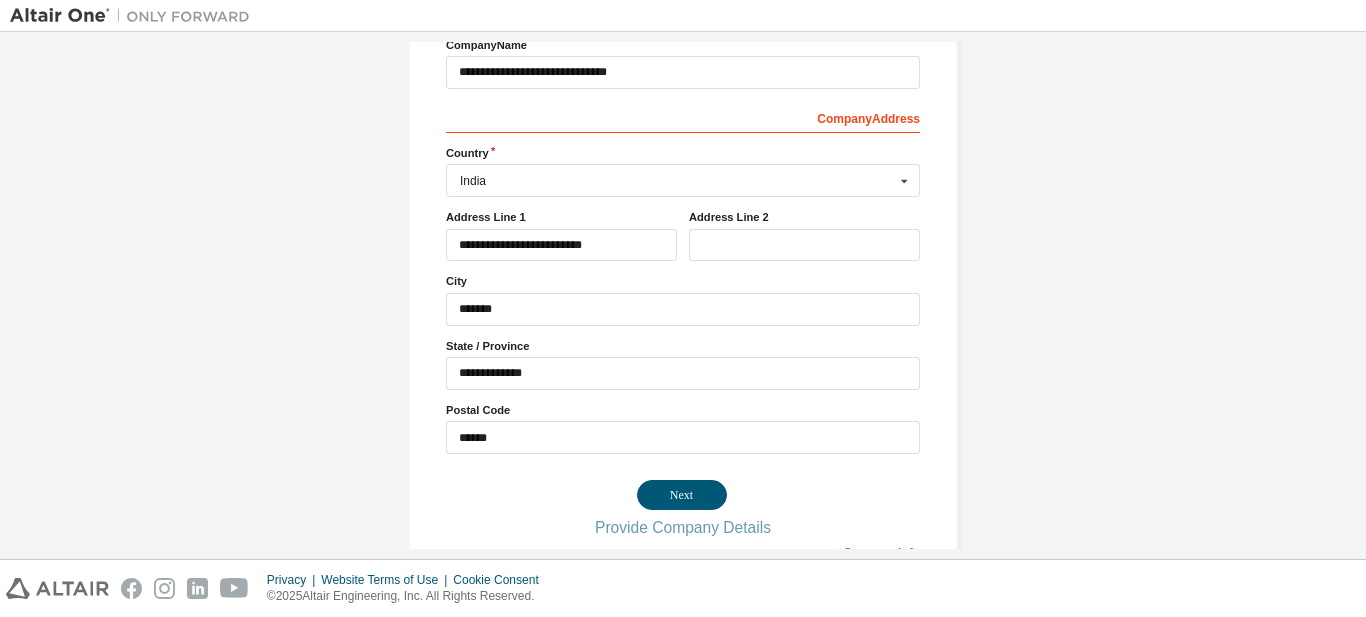 scroll, scrollTop: 297, scrollLeft: 0, axis: vertical 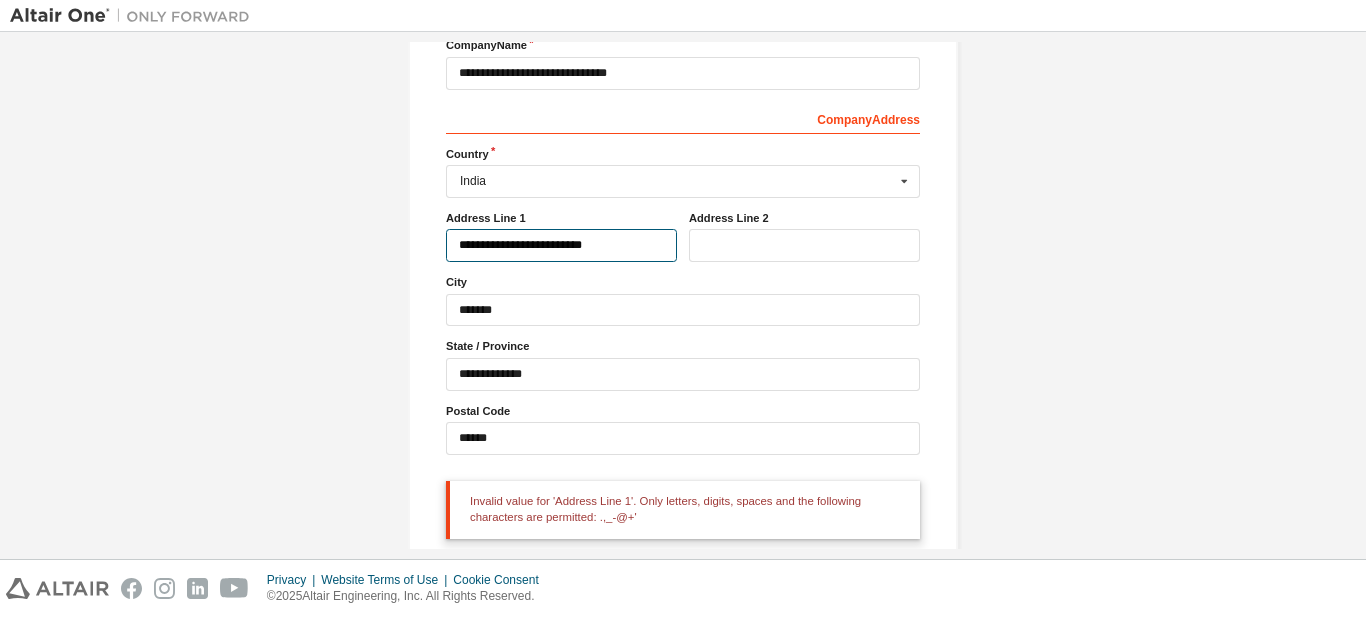 click on "**********" at bounding box center (561, 245) 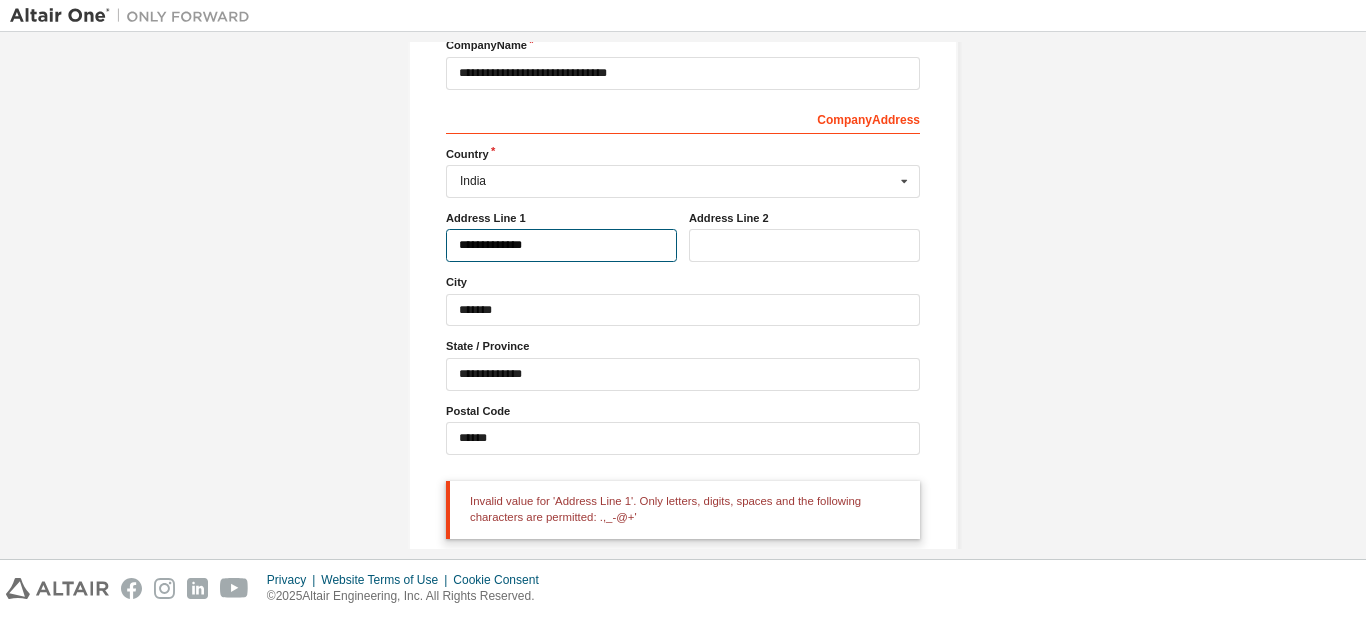 type on "**********" 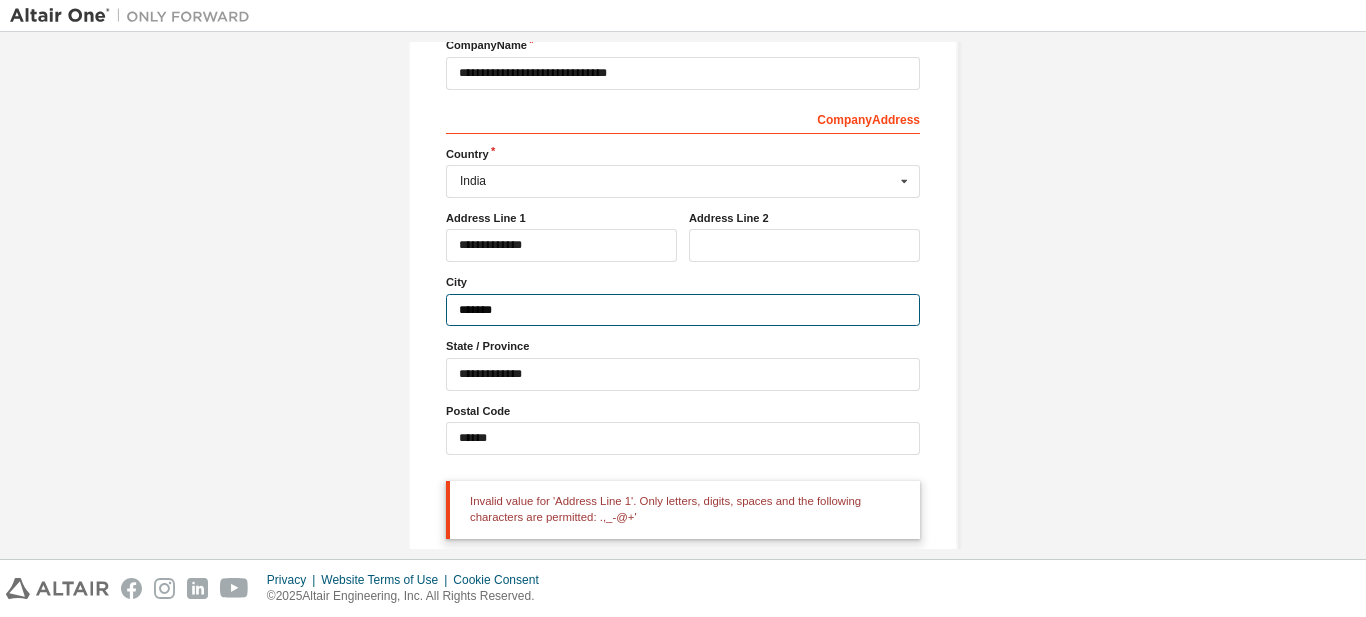 click on "*******" at bounding box center [683, 310] 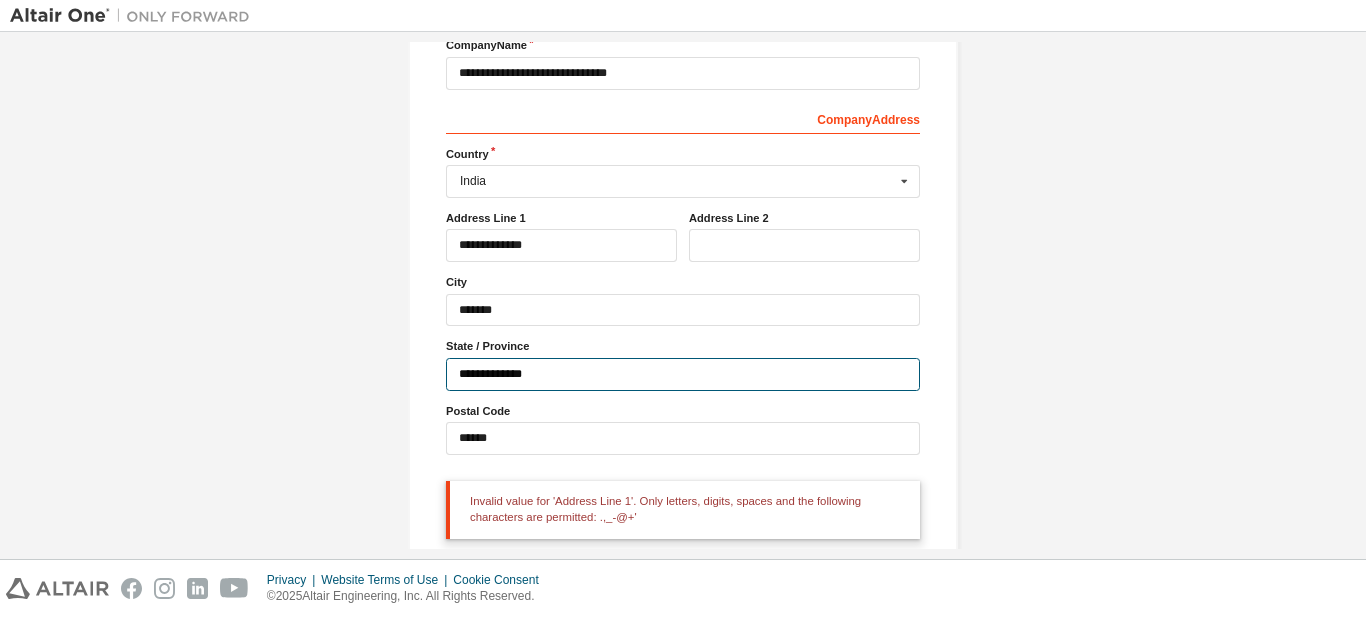 click on "**********" at bounding box center (683, 374) 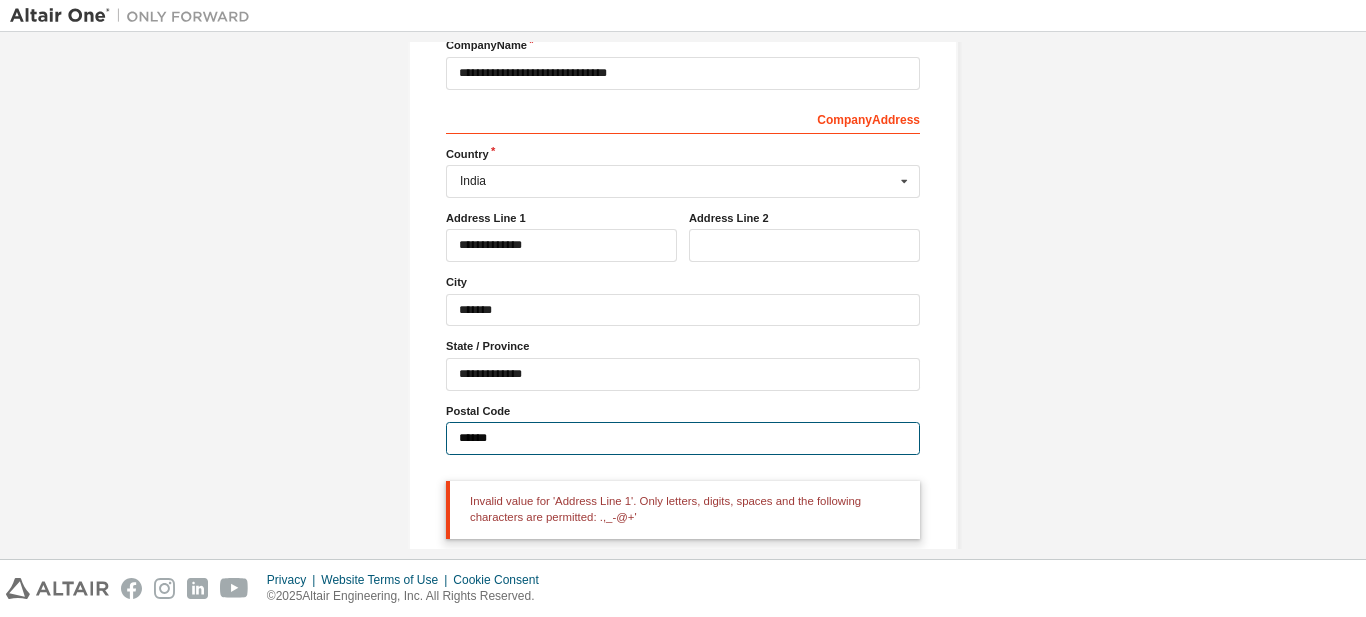 click on "******" at bounding box center [683, 438] 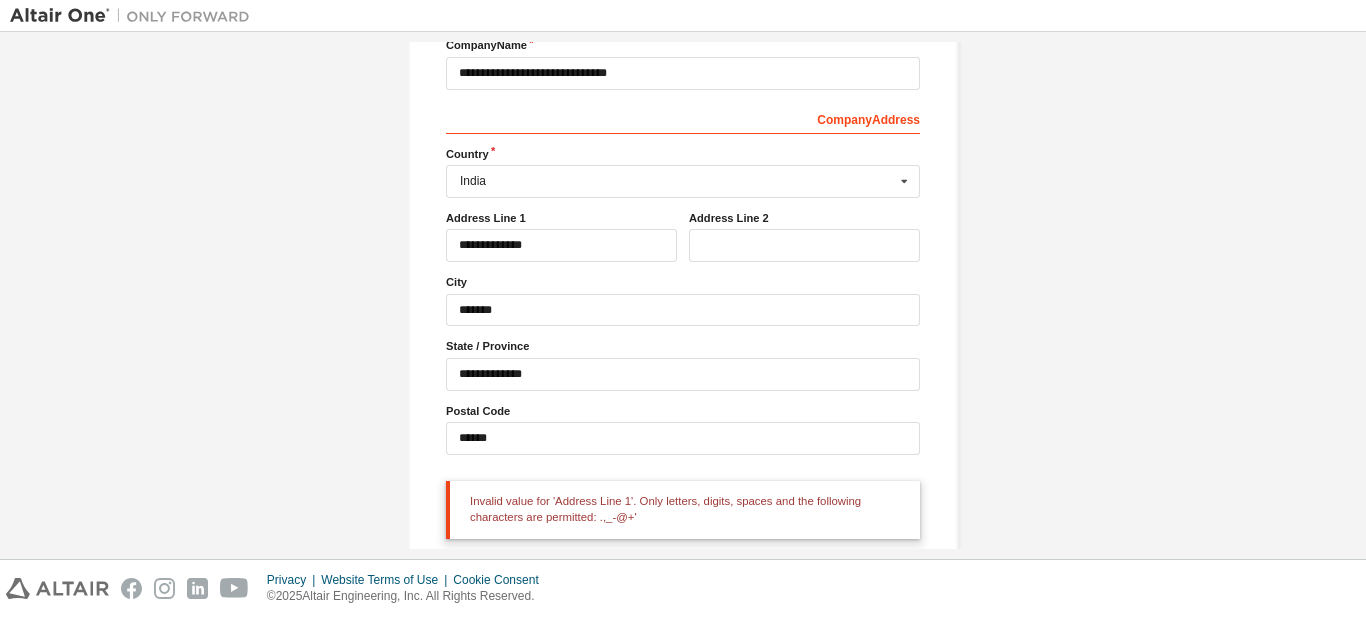 click on "**********" at bounding box center [683, 282] 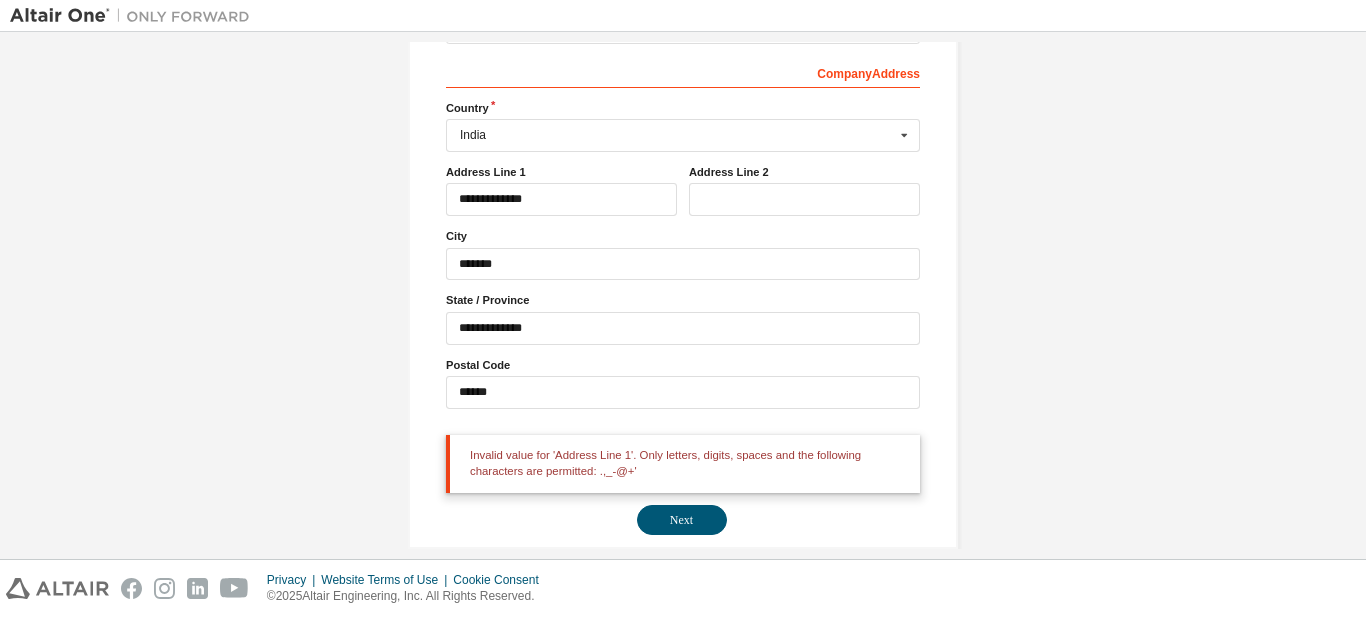 scroll, scrollTop: 367, scrollLeft: 0, axis: vertical 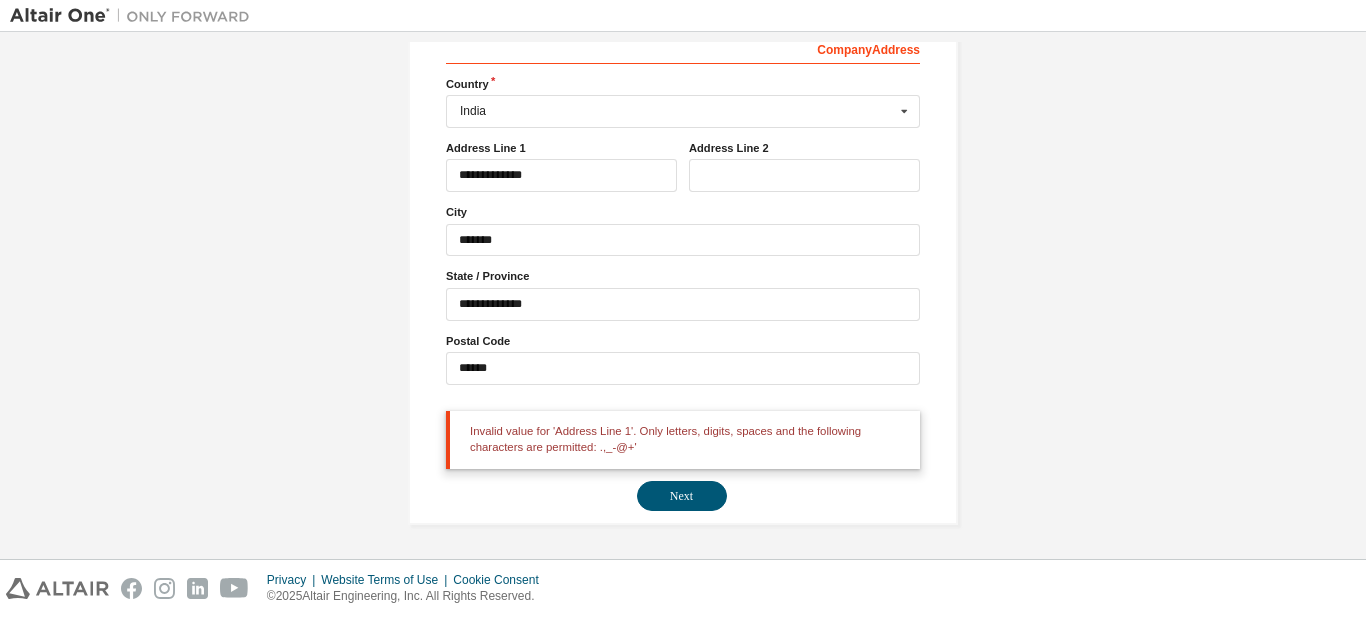 click on "**********" at bounding box center (683, 112) 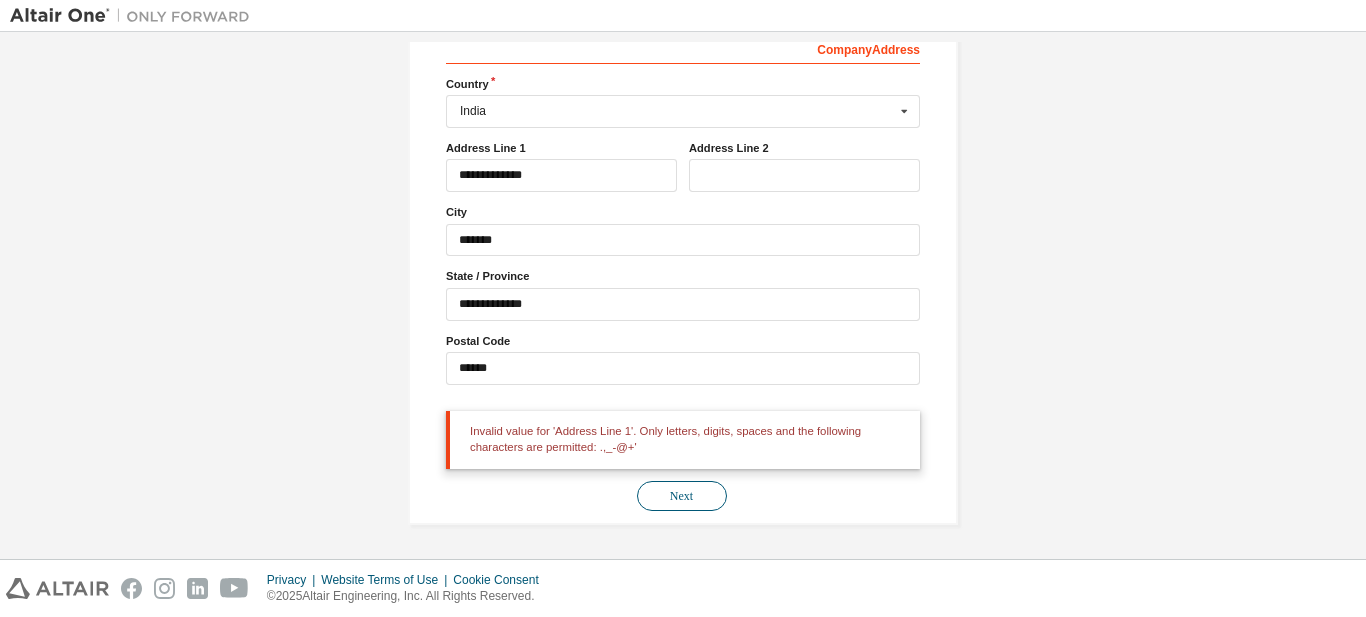 click on "Next" at bounding box center (682, 496) 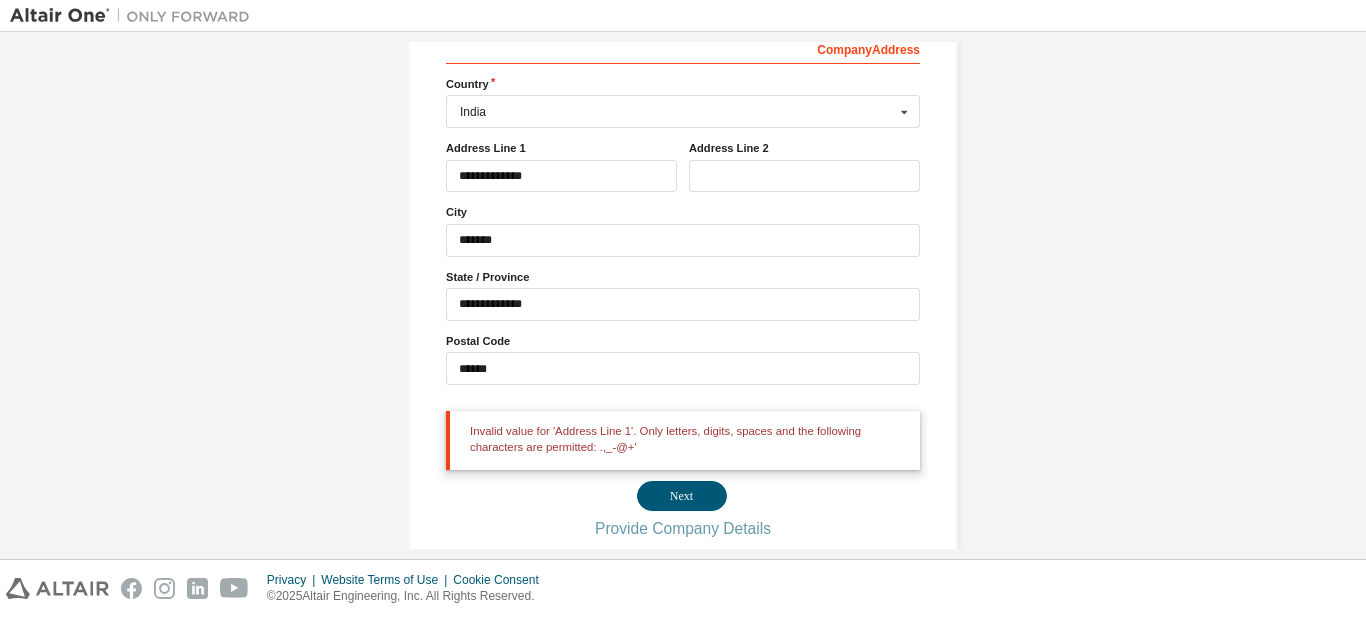 scroll, scrollTop: 0, scrollLeft: 0, axis: both 